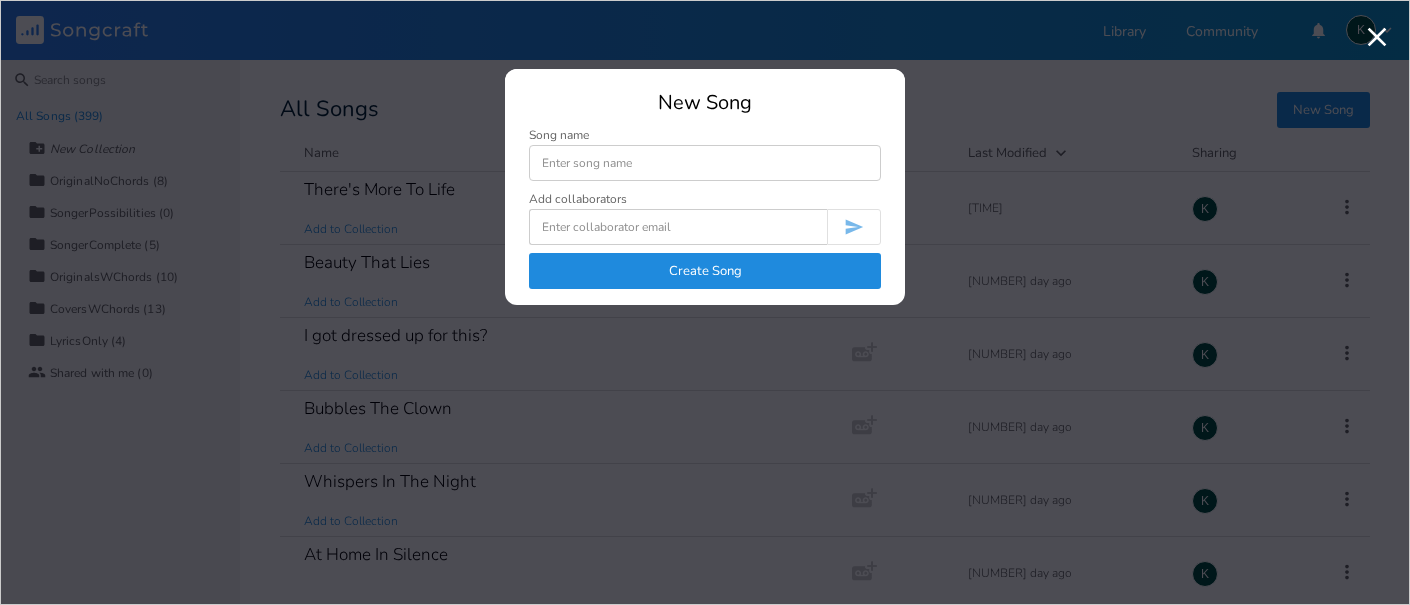 scroll, scrollTop: 0, scrollLeft: 0, axis: both 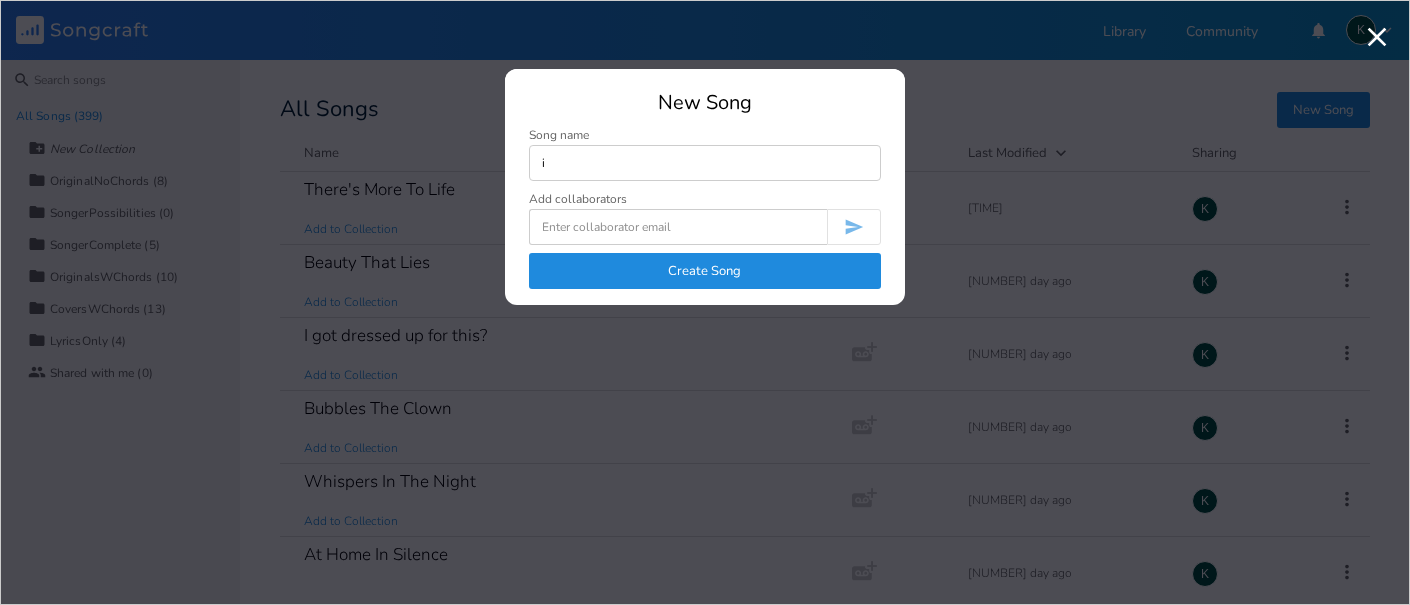 type on "i" 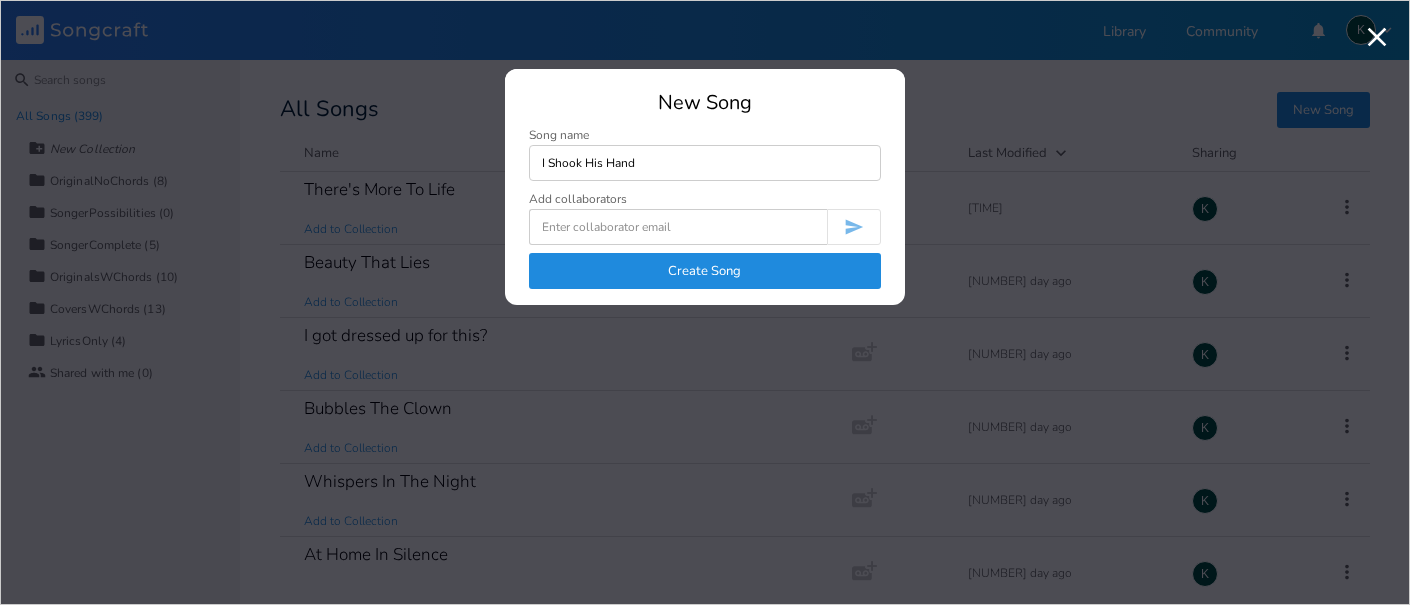 type on "I Shook His Hand" 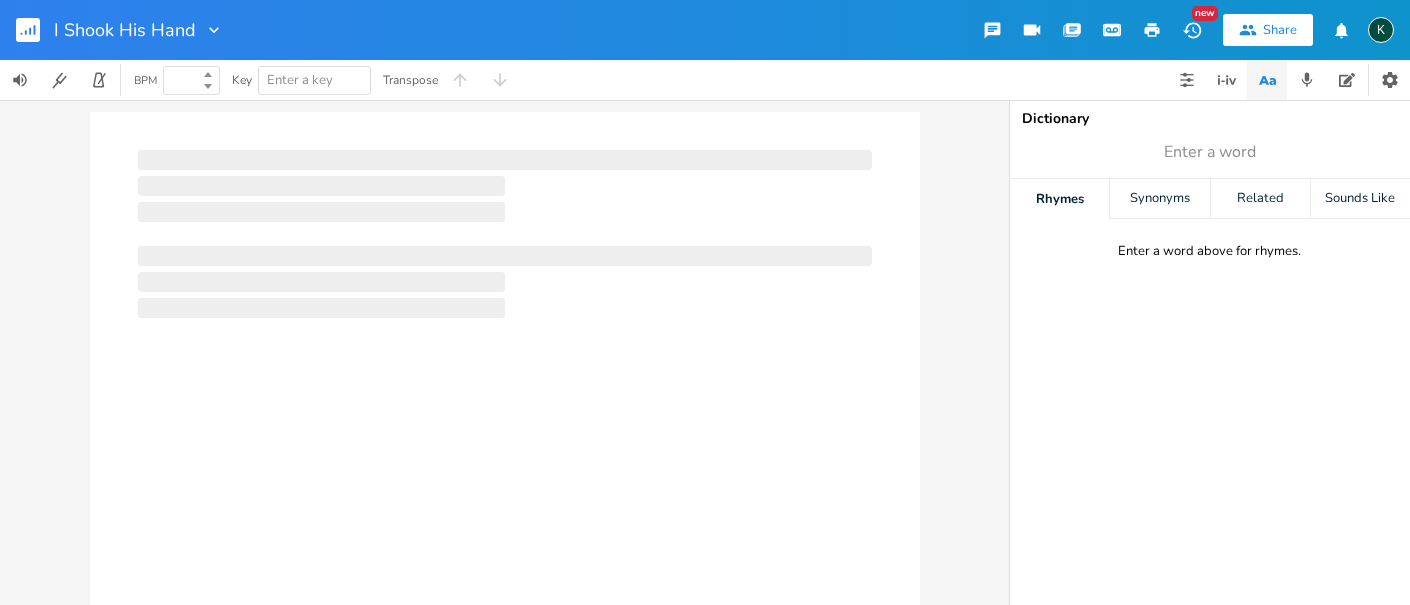 type on "100" 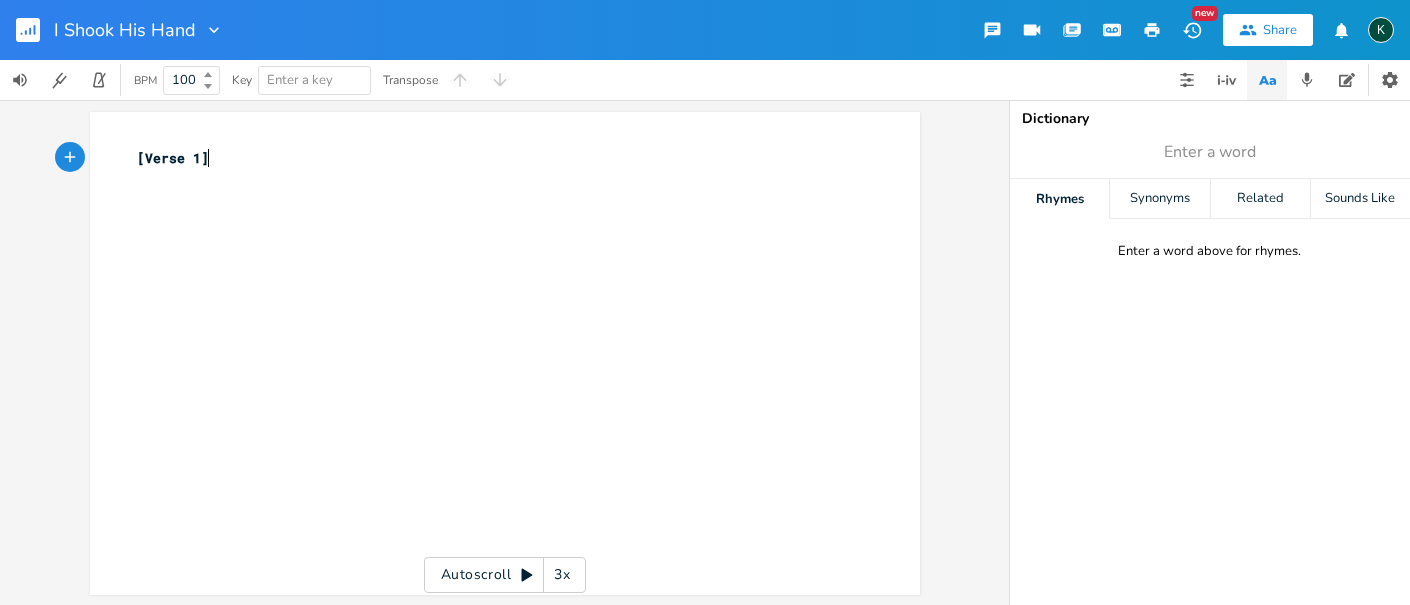 type on "[Verse 1]" 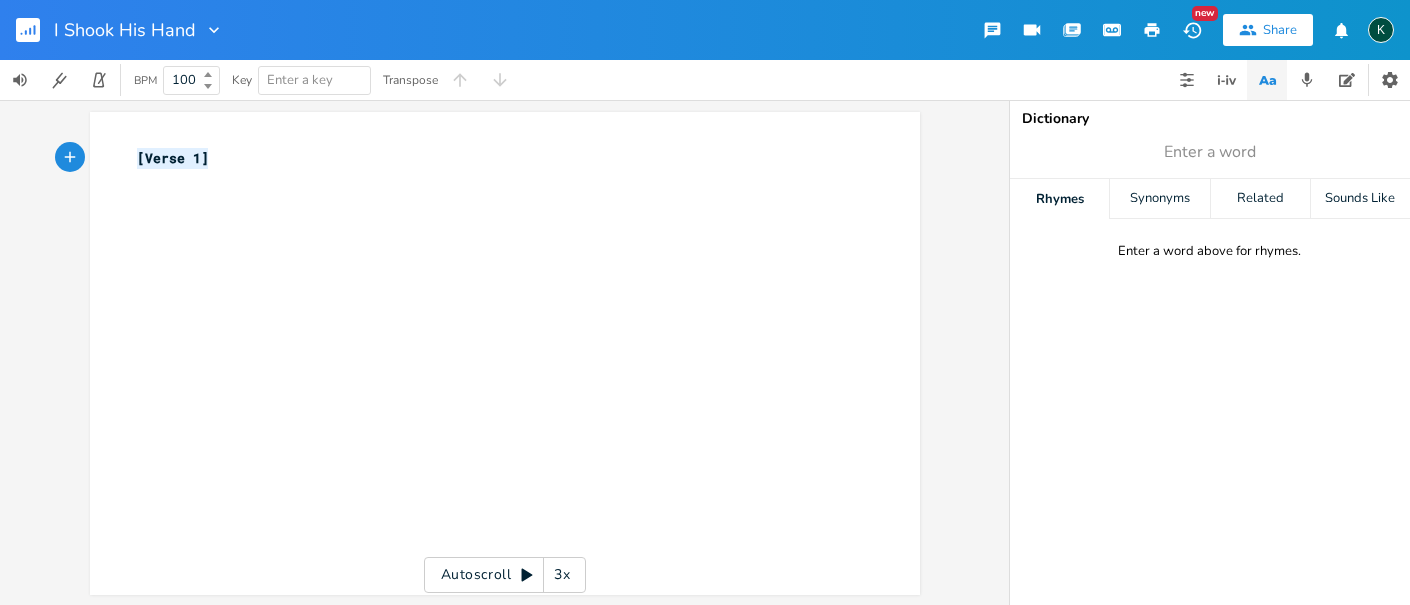 drag, startPoint x: 233, startPoint y: 156, endPoint x: 12, endPoint y: 144, distance: 221.32555 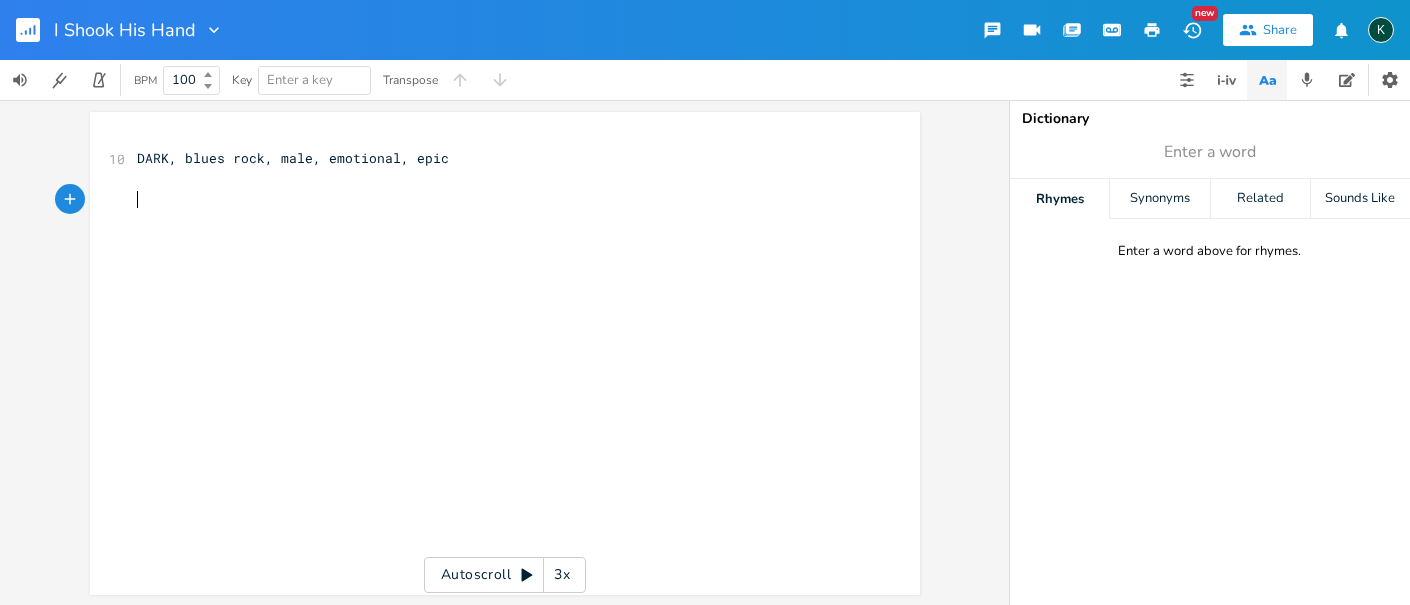 scroll, scrollTop: 0, scrollLeft: 0, axis: both 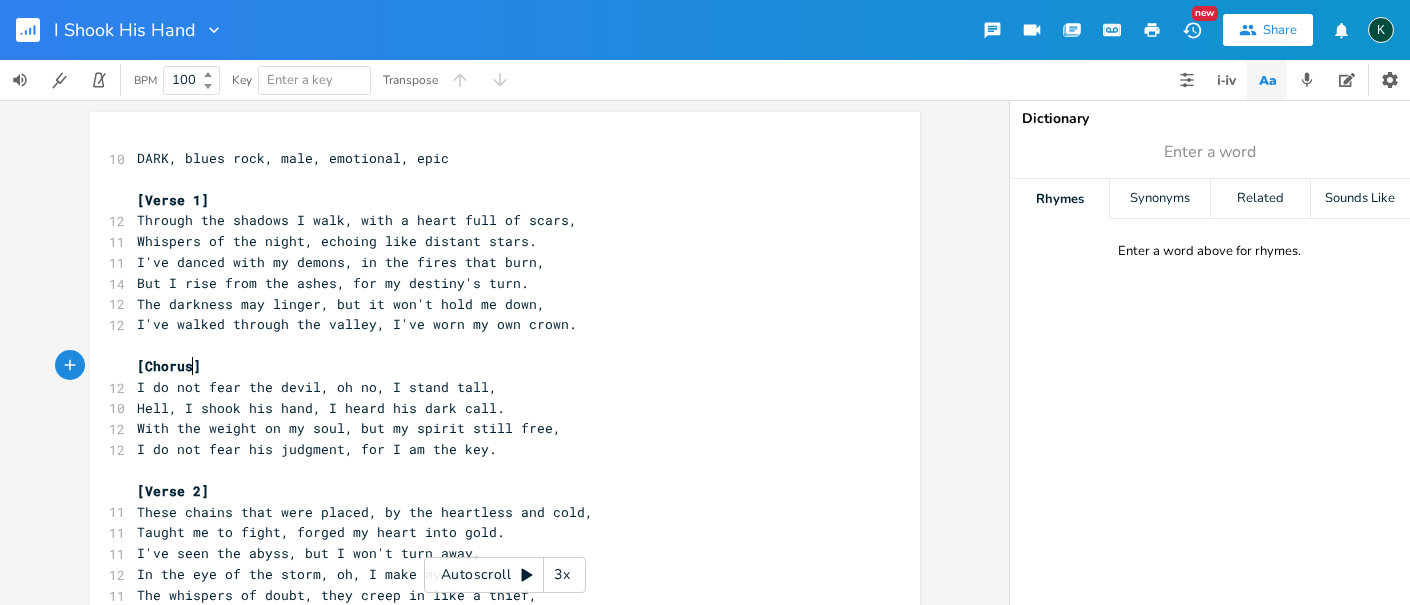 click on "[Chorus]" at bounding box center [170, 366] 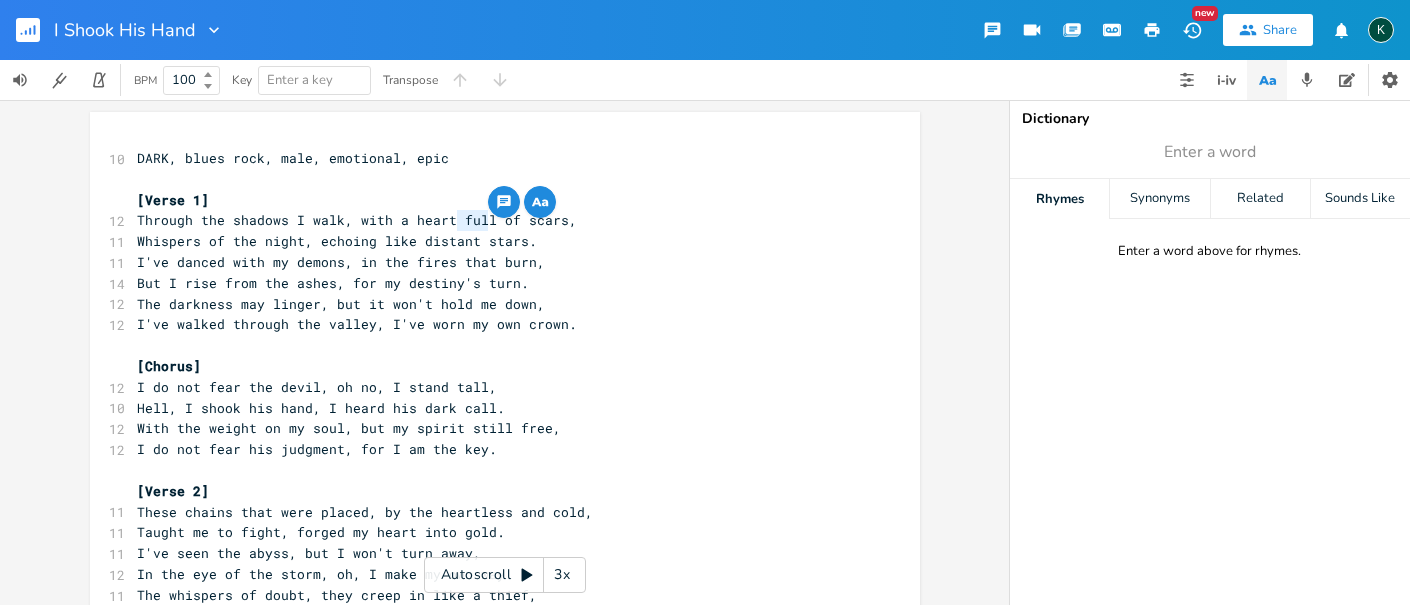drag, startPoint x: 451, startPoint y: 222, endPoint x: 484, endPoint y: 221, distance: 33.01515 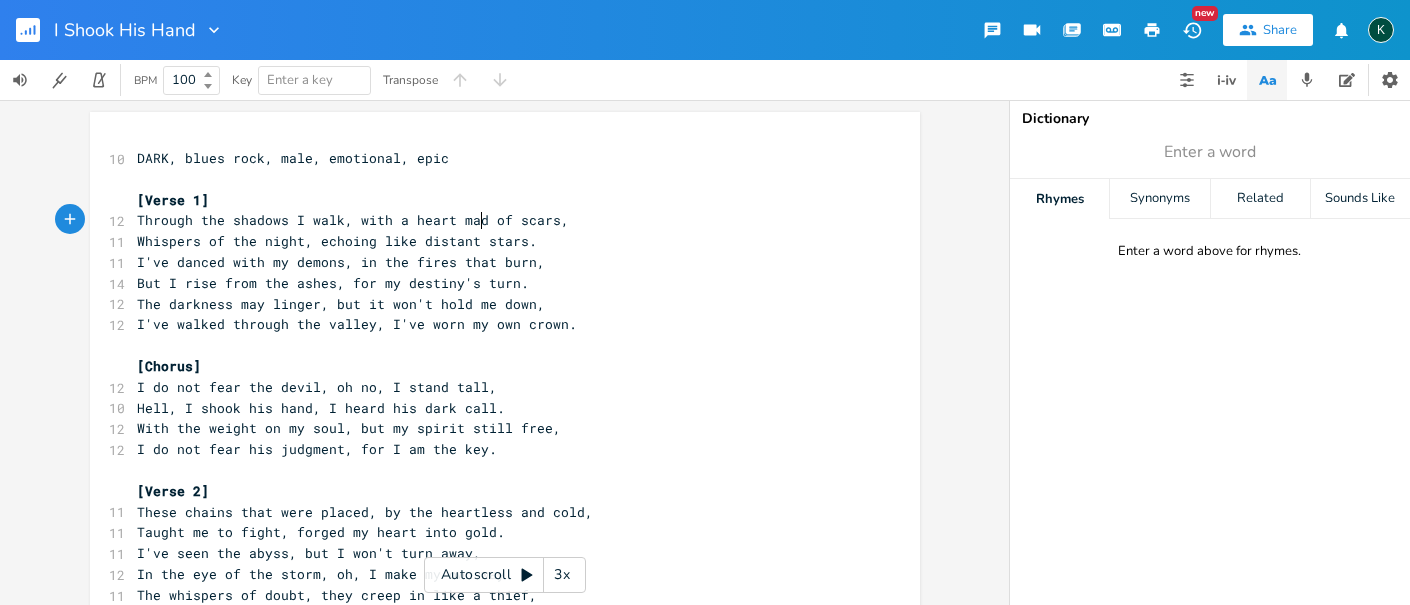 type on "made" 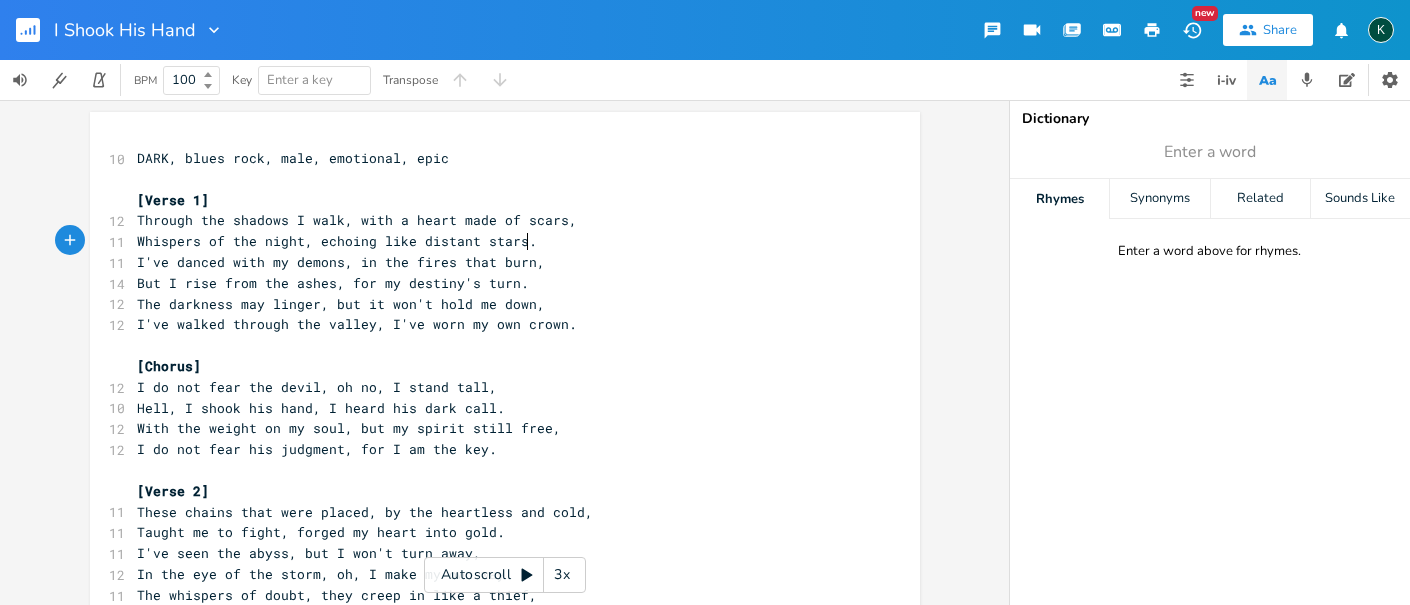 click on "Whispers of the night, echoing like distant stars." at bounding box center (495, 241) 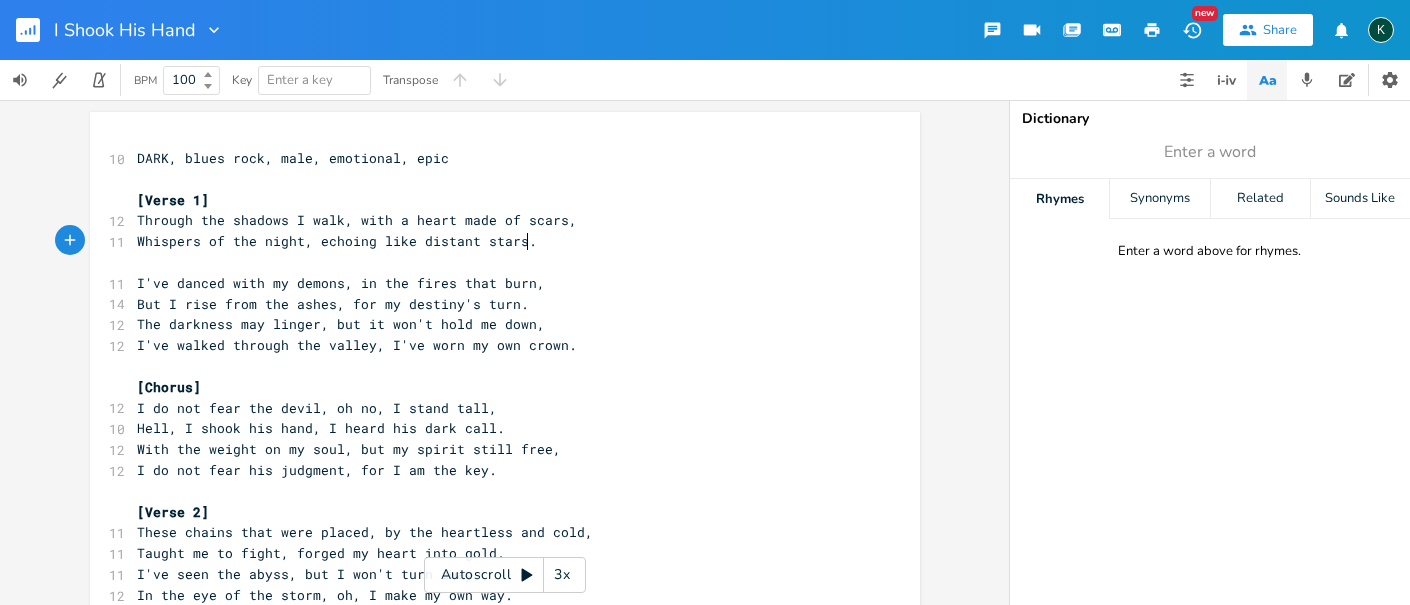 click on "Whispers of the night, echoing like distant stars." at bounding box center (495, 241) 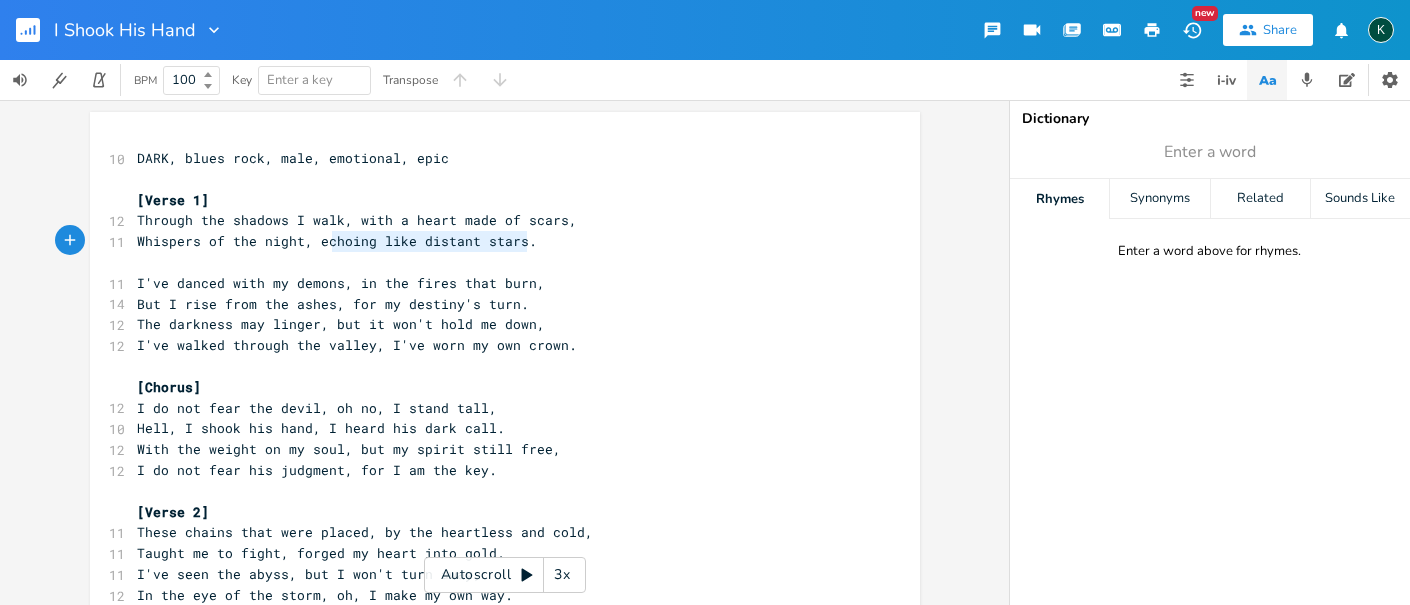 type on "echoing like distant stars." 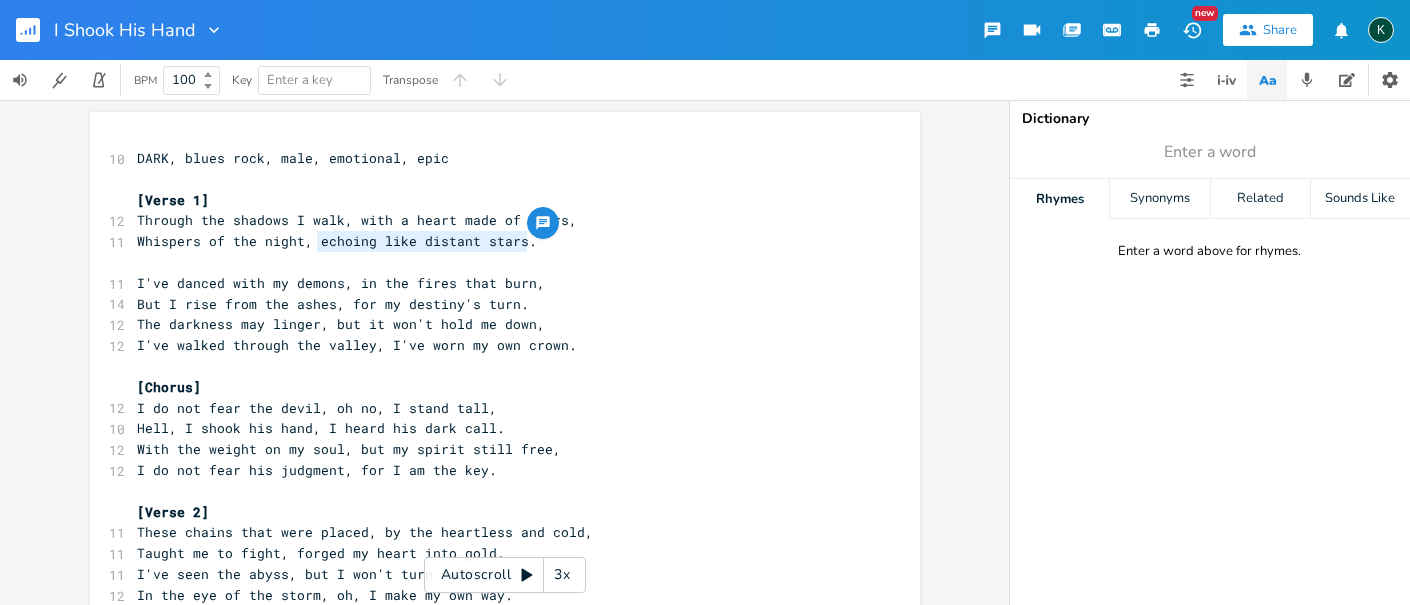 drag, startPoint x: 541, startPoint y: 238, endPoint x: 311, endPoint y: 242, distance: 230.03477 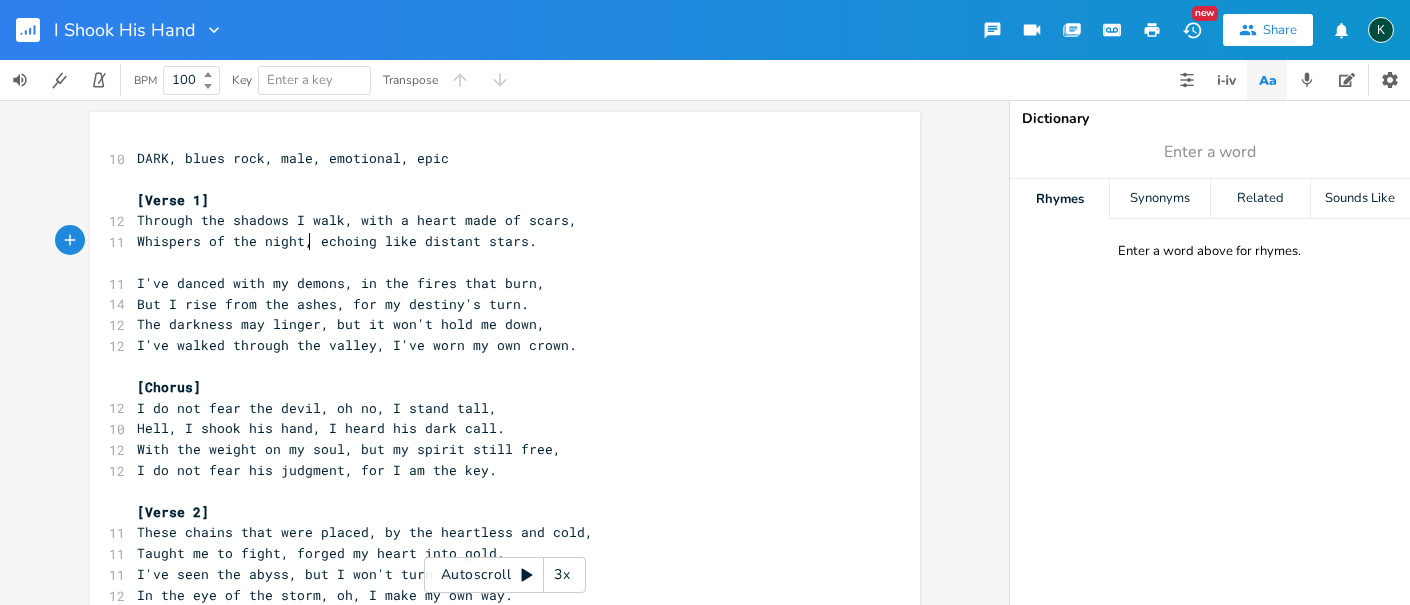 click on "Whispers of the night, echoing like distant stars." at bounding box center [338, 241] 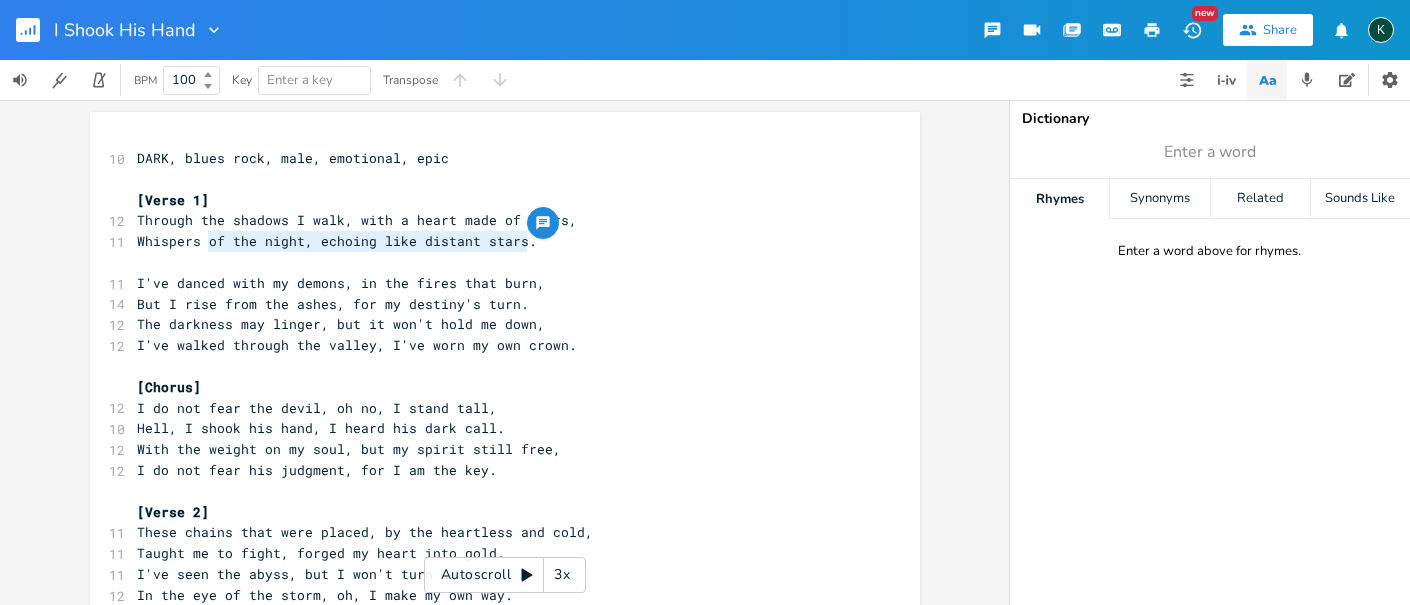 drag, startPoint x: 204, startPoint y: 244, endPoint x: 524, endPoint y: 243, distance: 320.00156 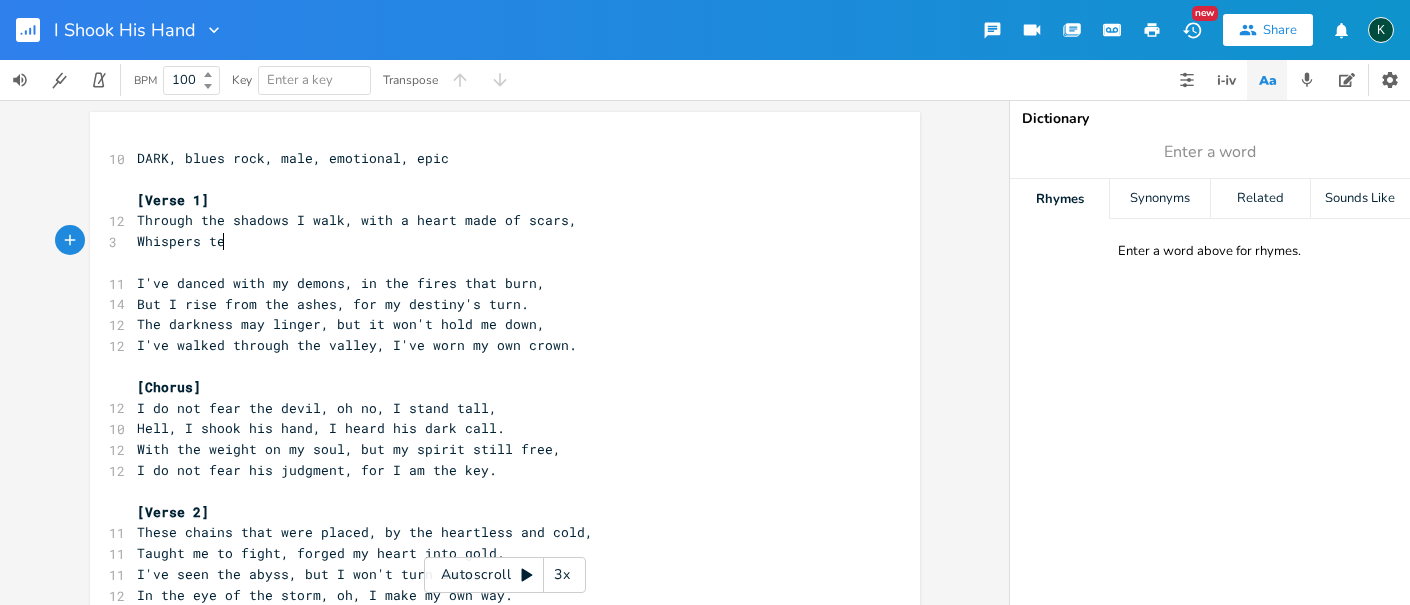 type on "tes" 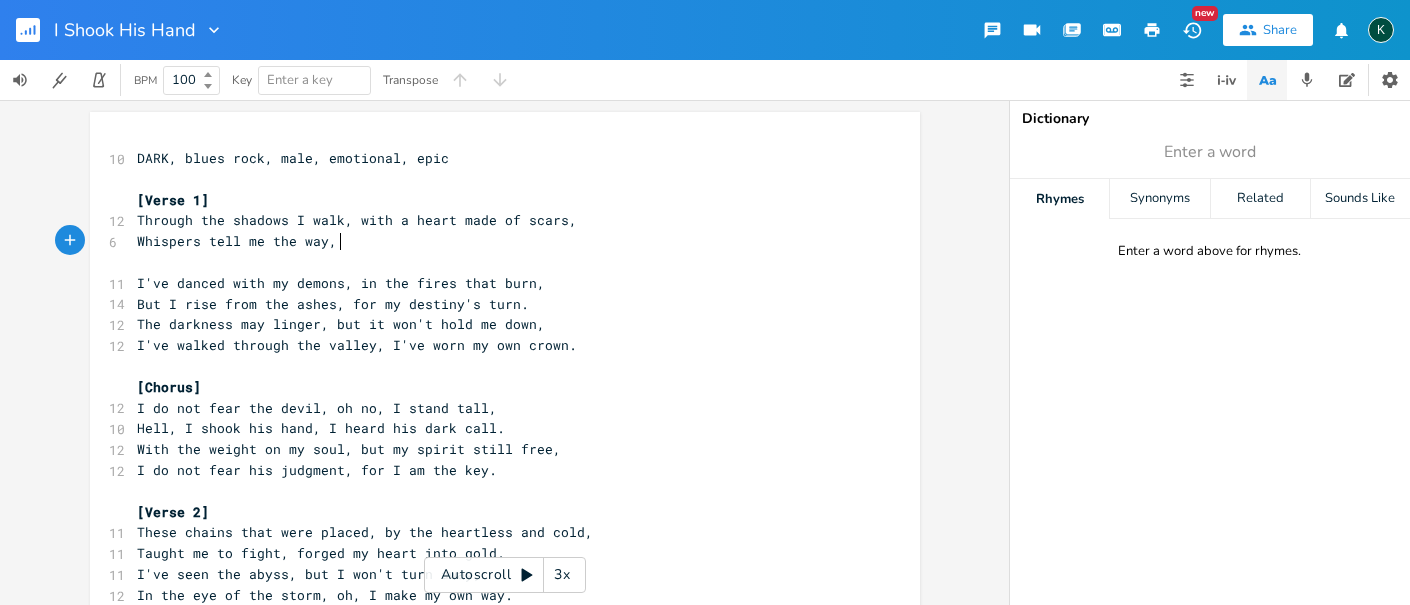 scroll, scrollTop: 0, scrollLeft: 85, axis: horizontal 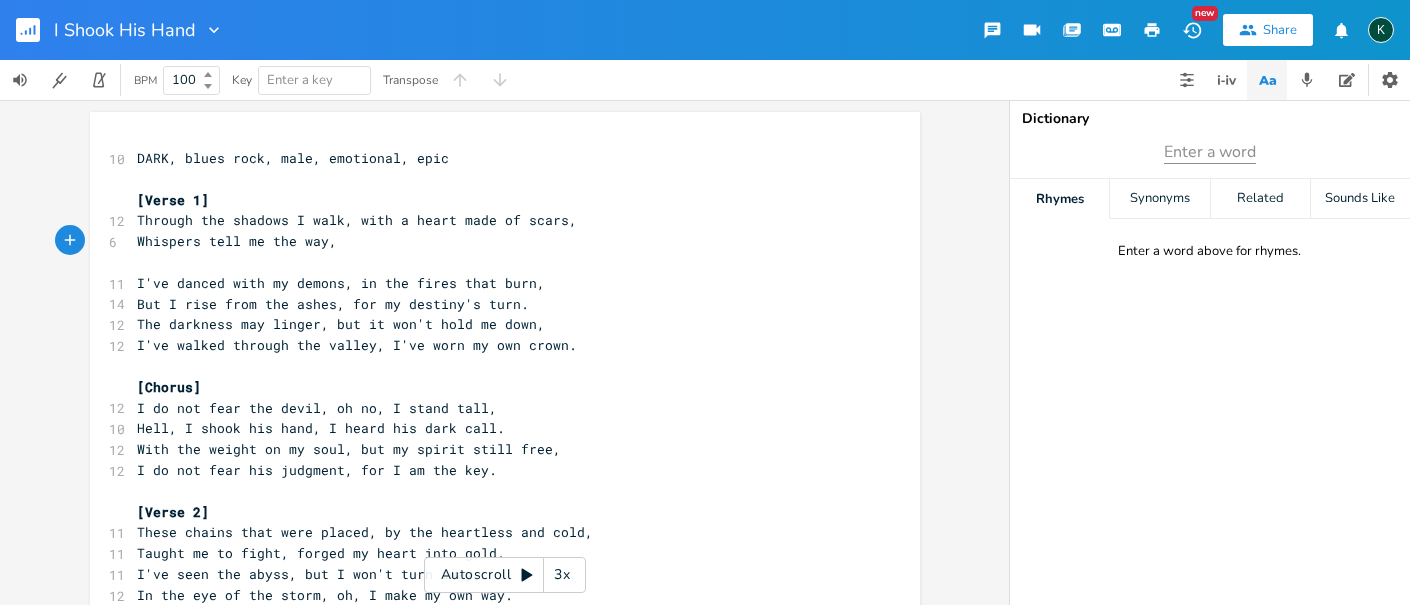 type on "ll me the way," 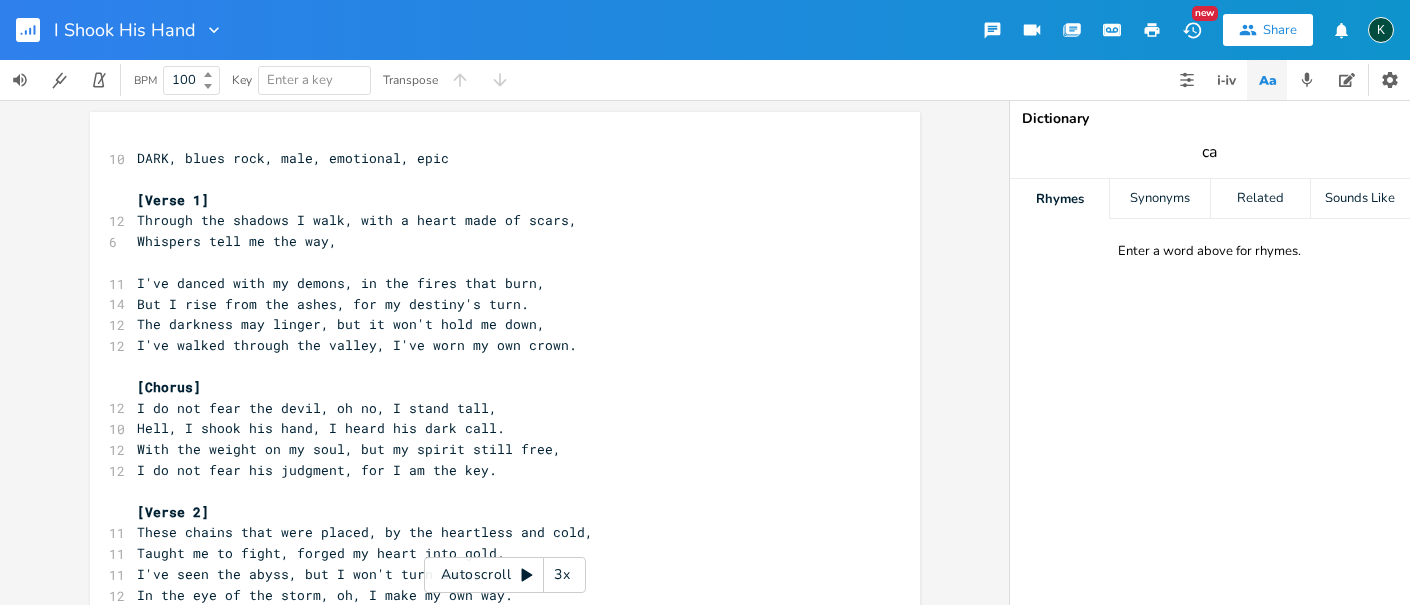 type on "c" 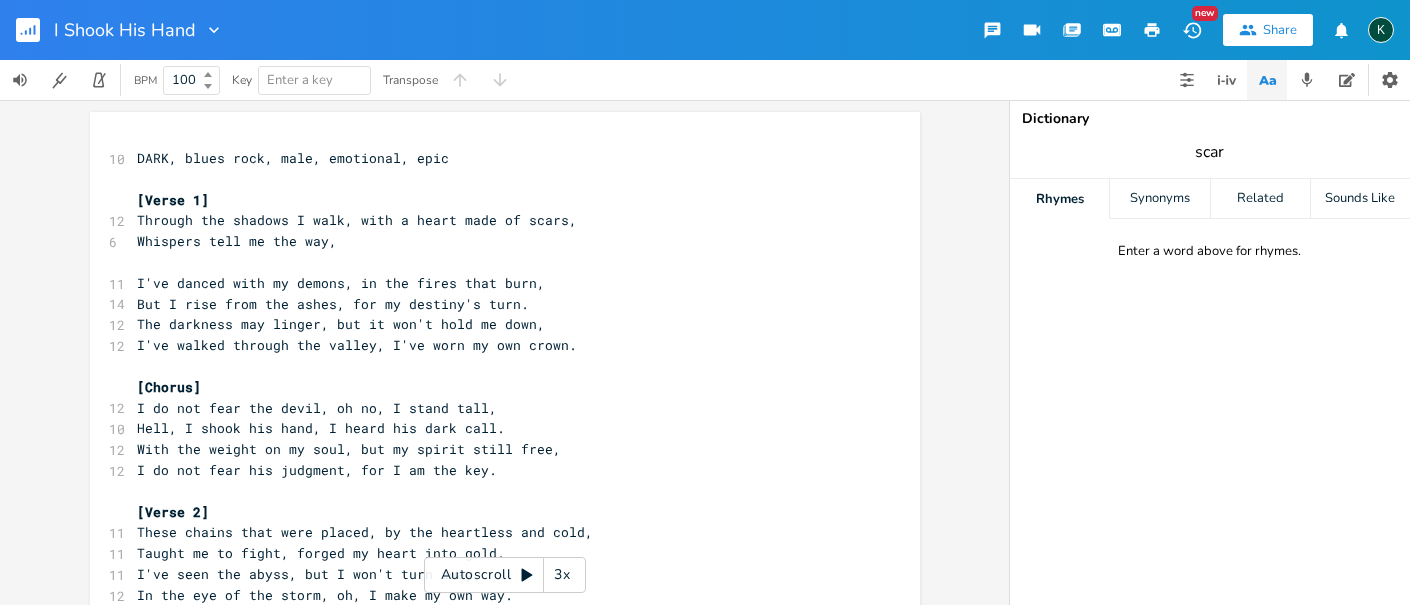 type on "scar" 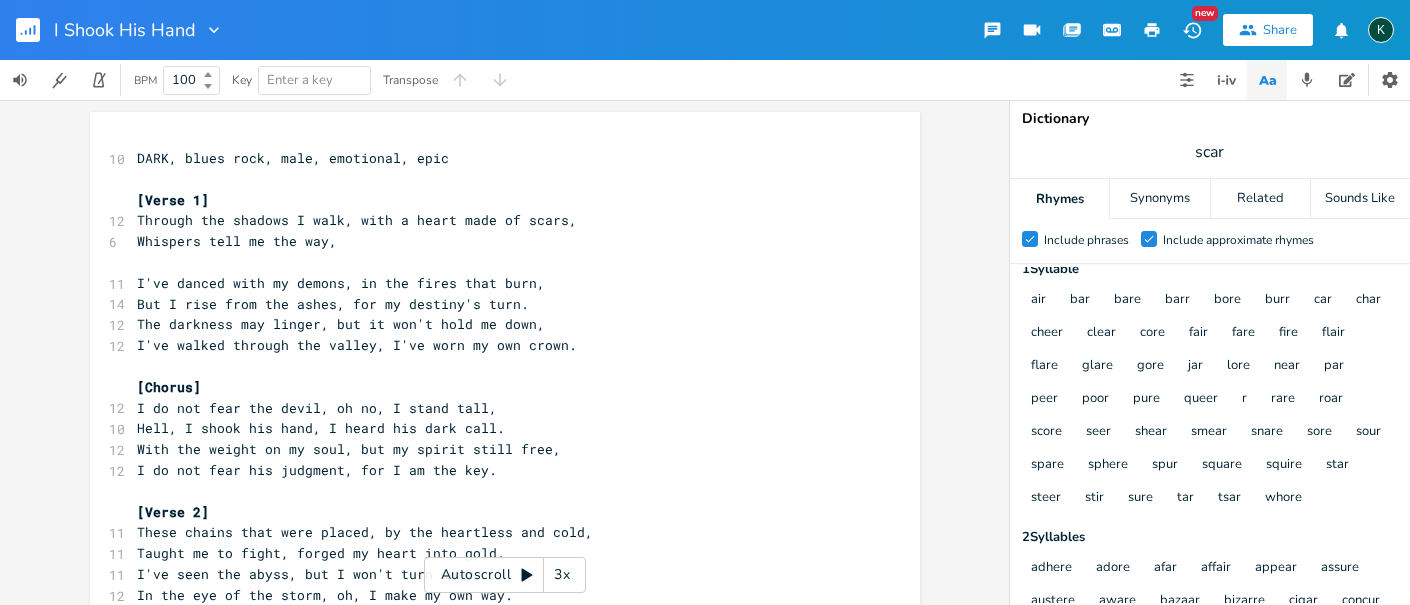 scroll, scrollTop: 0, scrollLeft: 0, axis: both 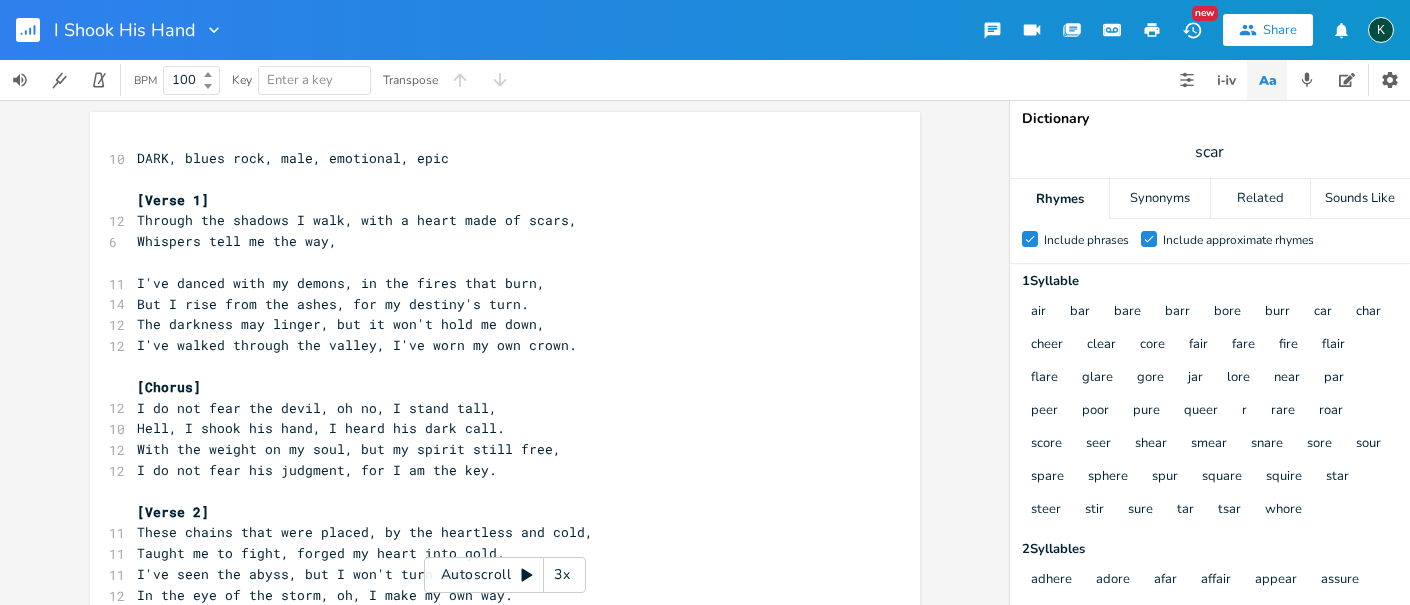 click on "scar" at bounding box center [1210, 152] 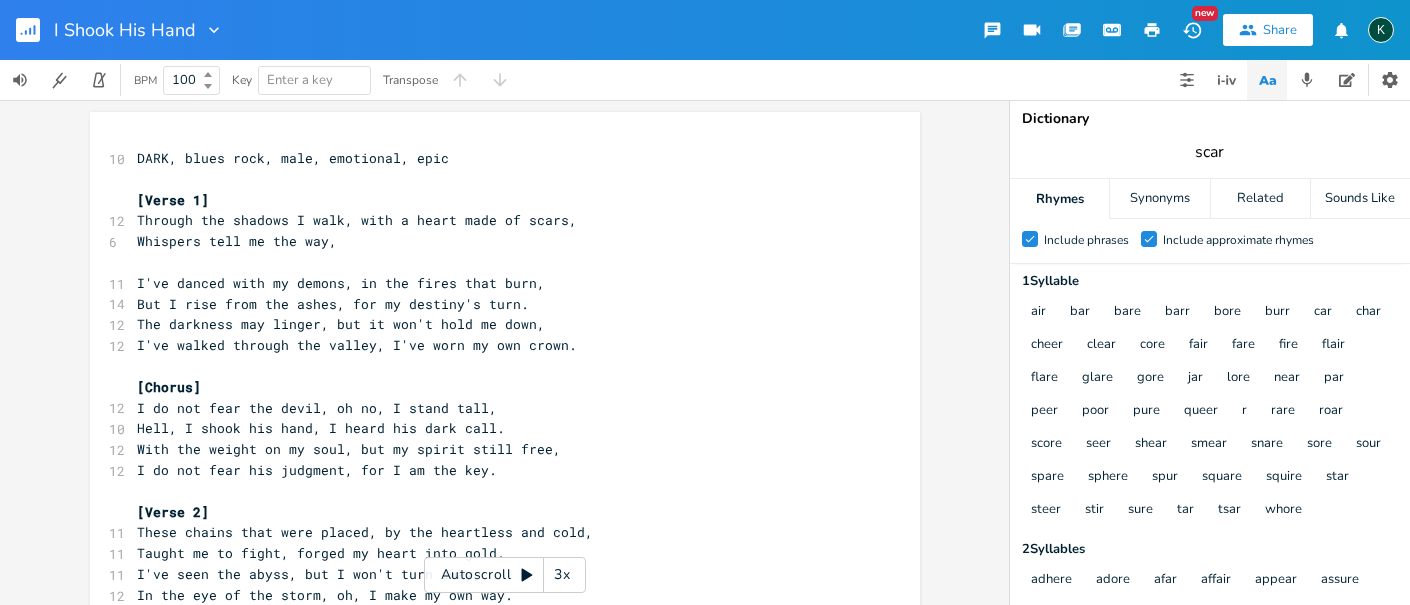 click on "scar" at bounding box center [1210, 152] 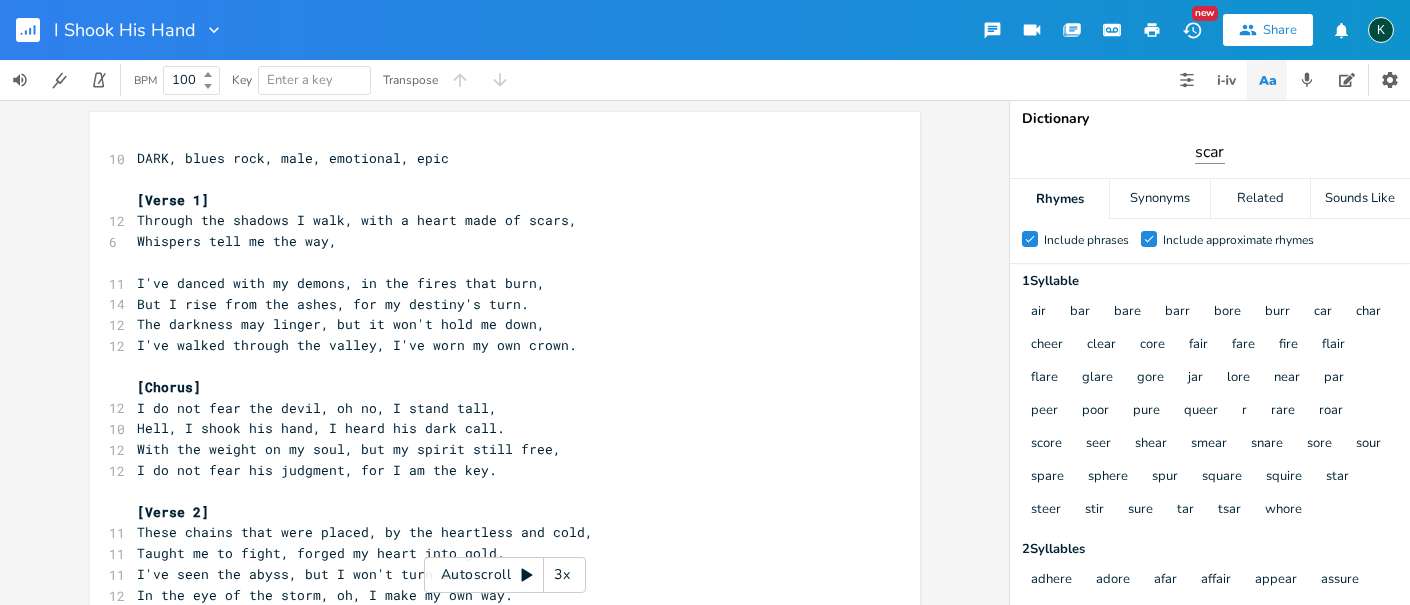 click on "scar" at bounding box center [1210, 152] 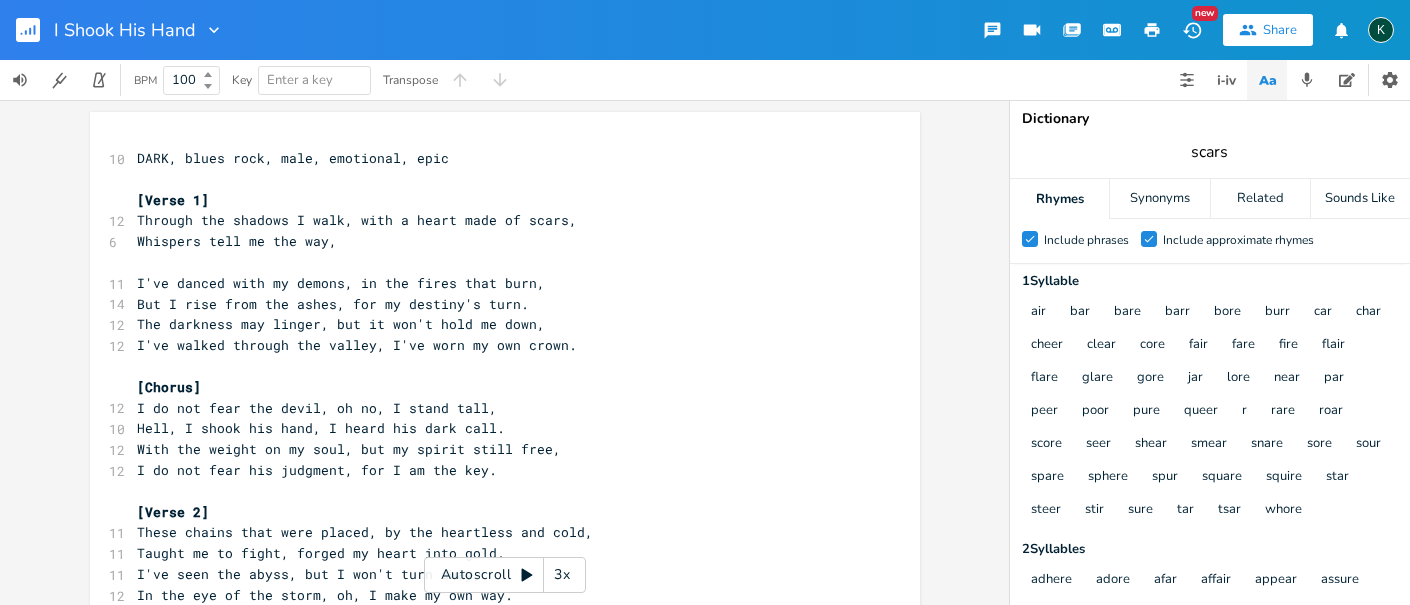 type on "scars" 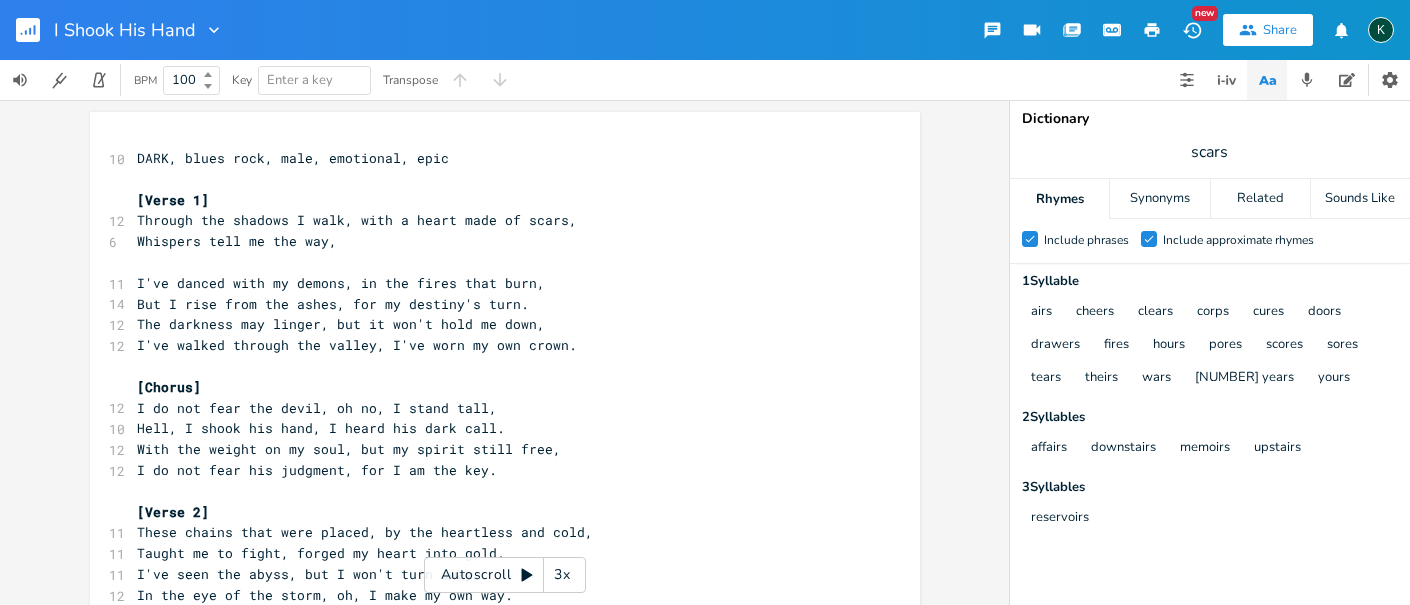 click on "Rhymes" at bounding box center (1059, 199) 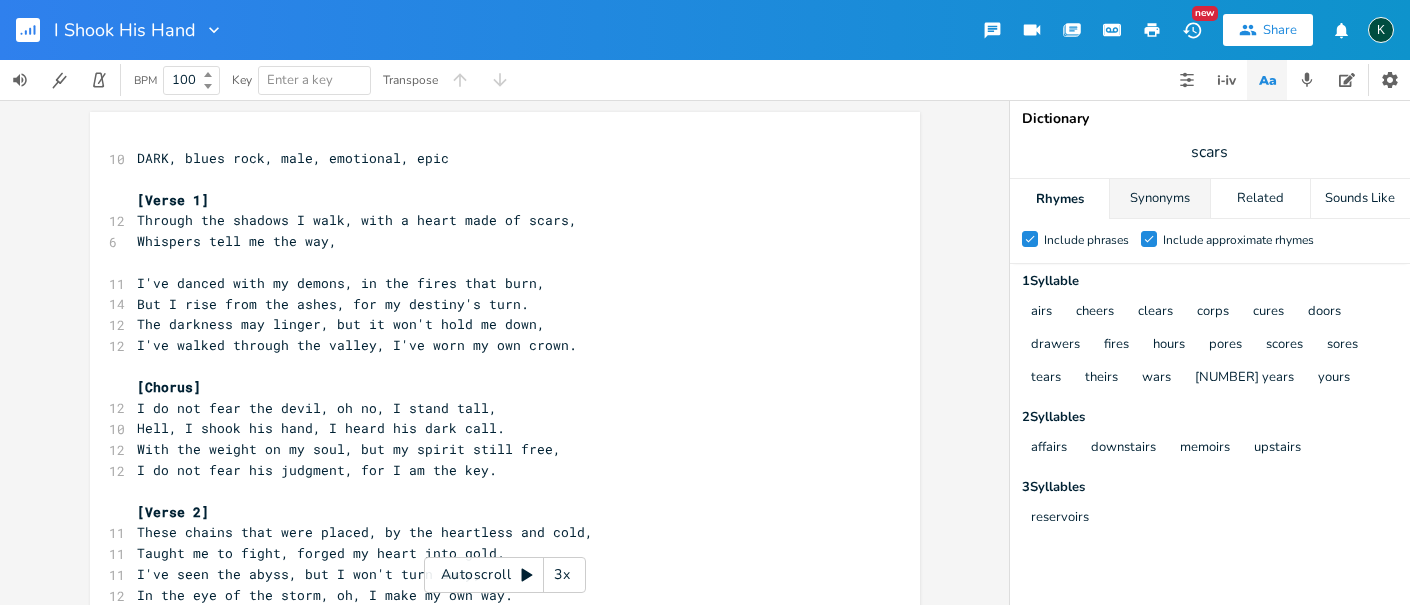 click on "Synonyms" at bounding box center [1159, 199] 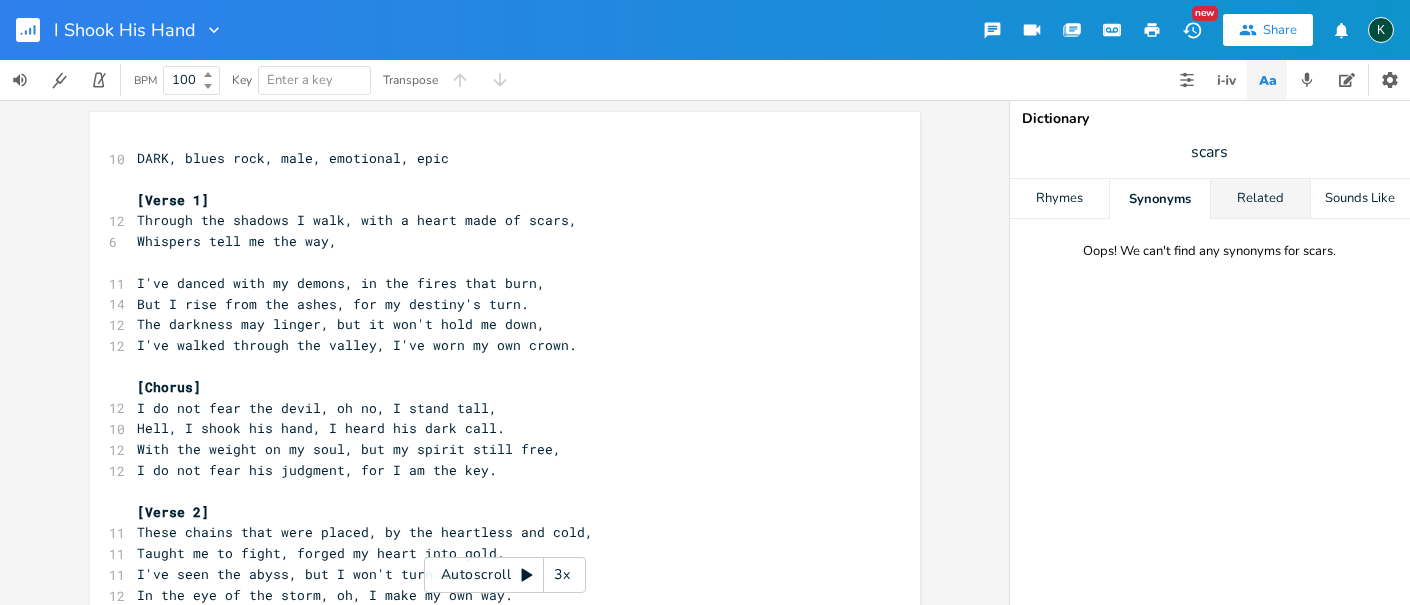 click on "Related" at bounding box center [1260, 199] 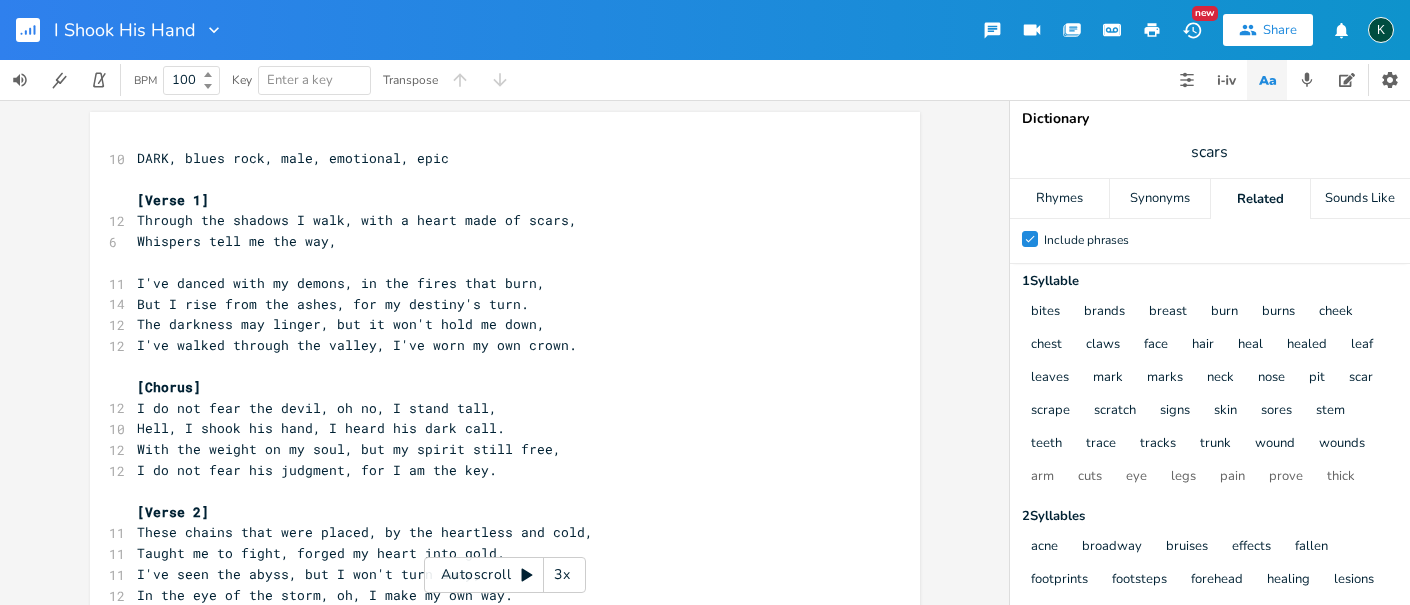 click on "Whispers tell me the way," at bounding box center (495, 241) 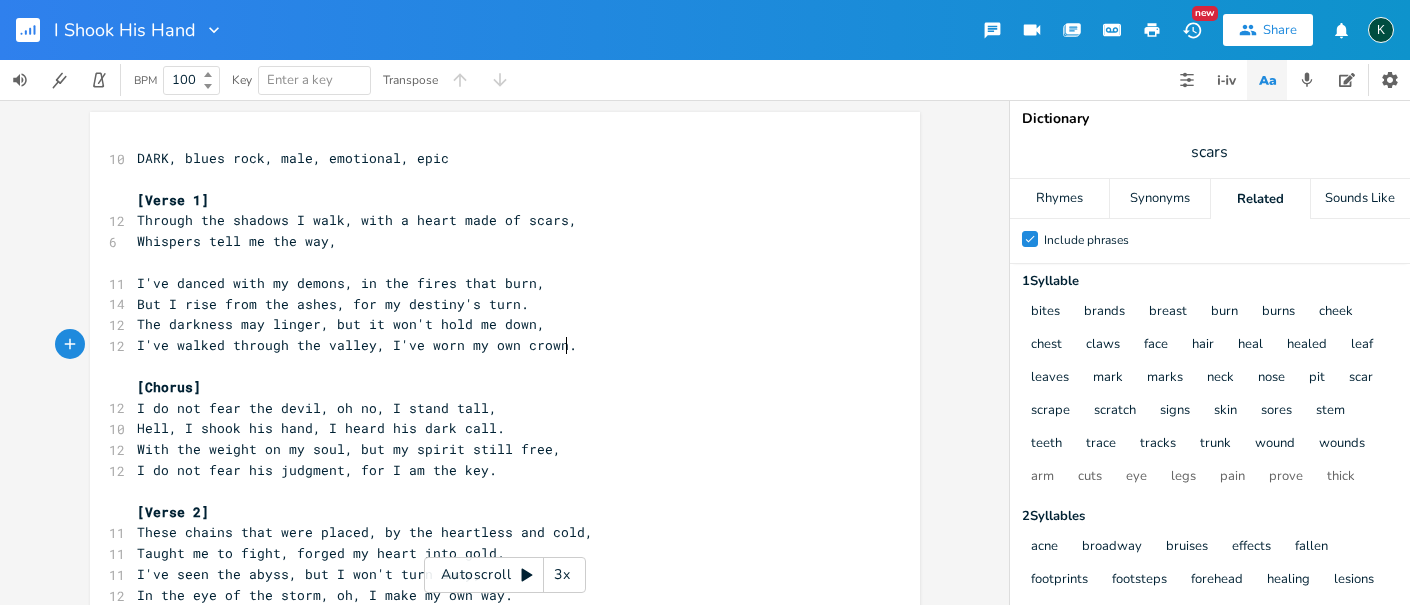 click on "I've walked through the valley, I've worn my own crown." at bounding box center (495, 345) 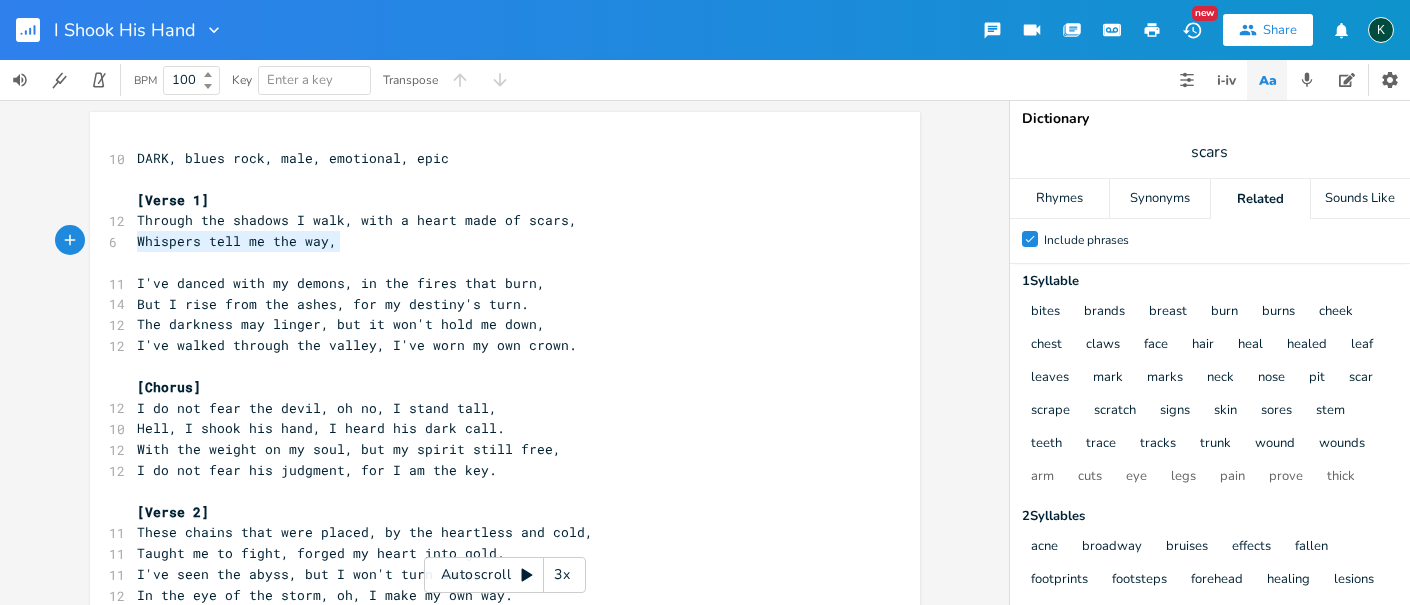 drag, startPoint x: 336, startPoint y: 244, endPoint x: 131, endPoint y: 240, distance: 205.03902 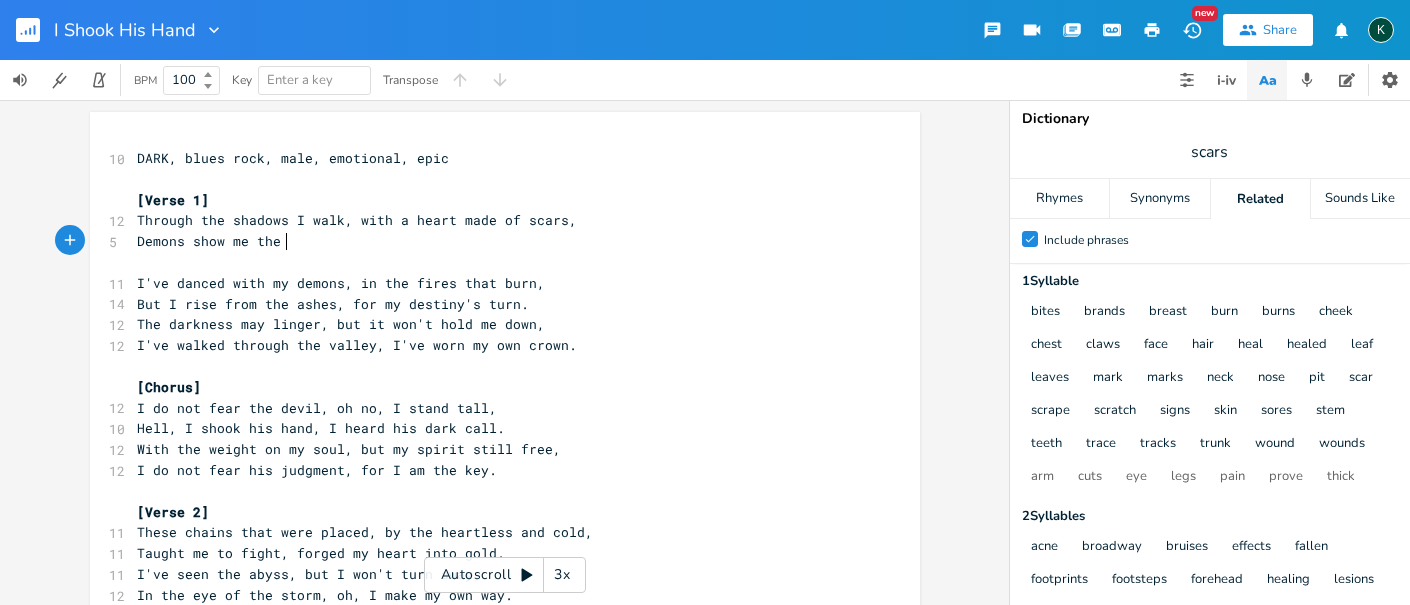 scroll, scrollTop: 0, scrollLeft: 132, axis: horizontal 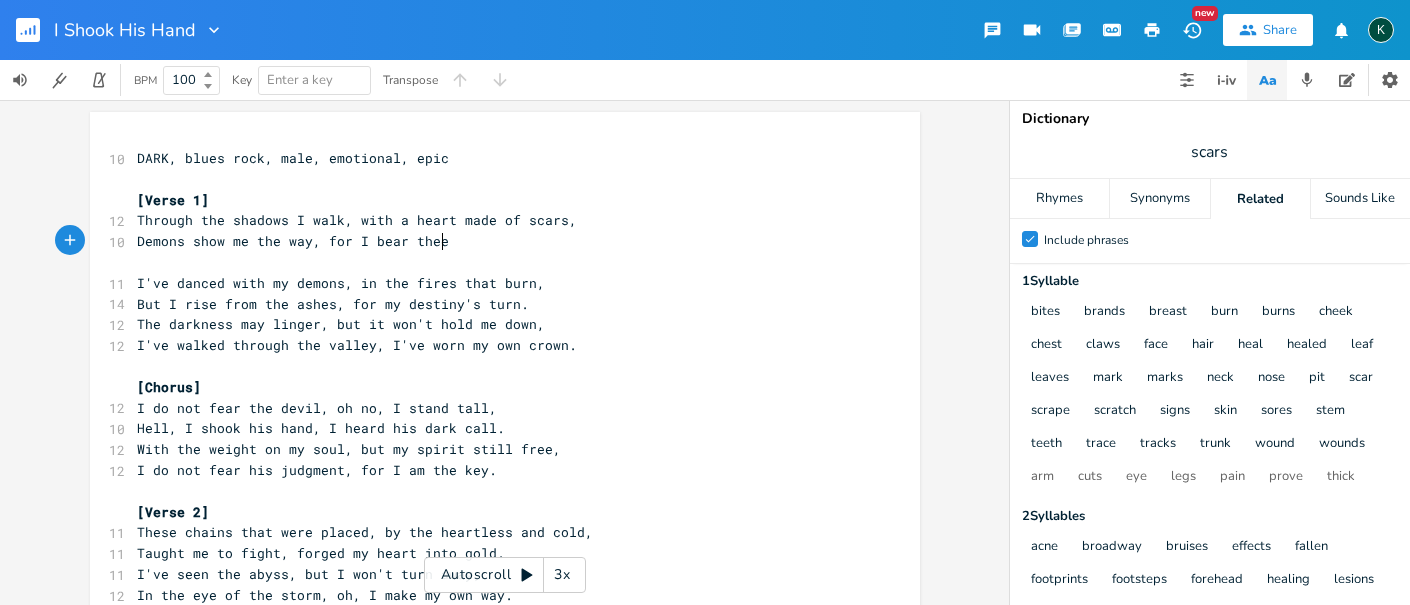 type on "Demons show me the way, for I bear theeri" 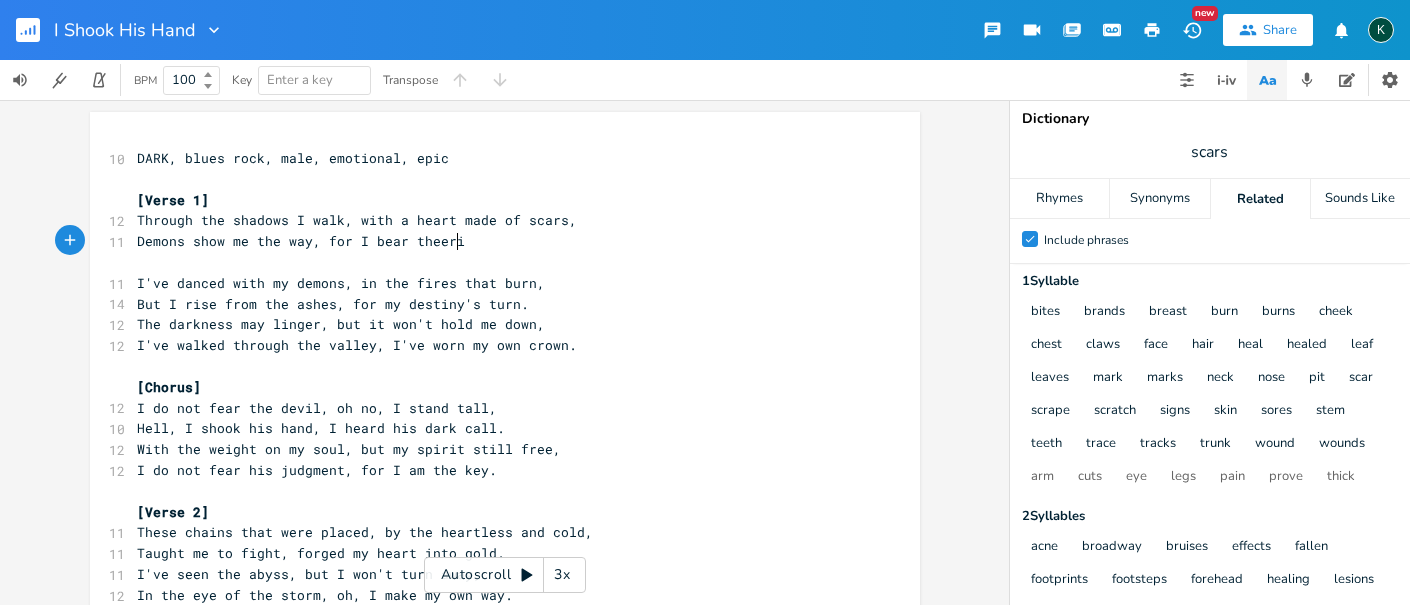 scroll, scrollTop: 0, scrollLeft: 254, axis: horizontal 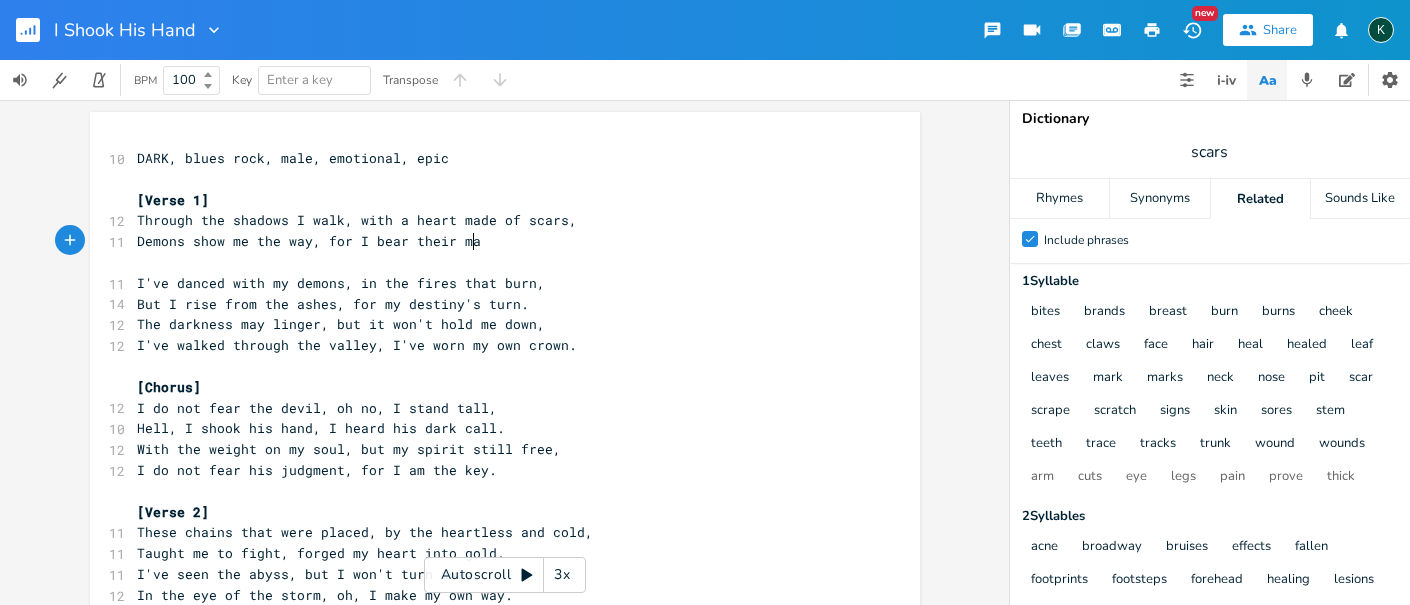 type on "ir mark" 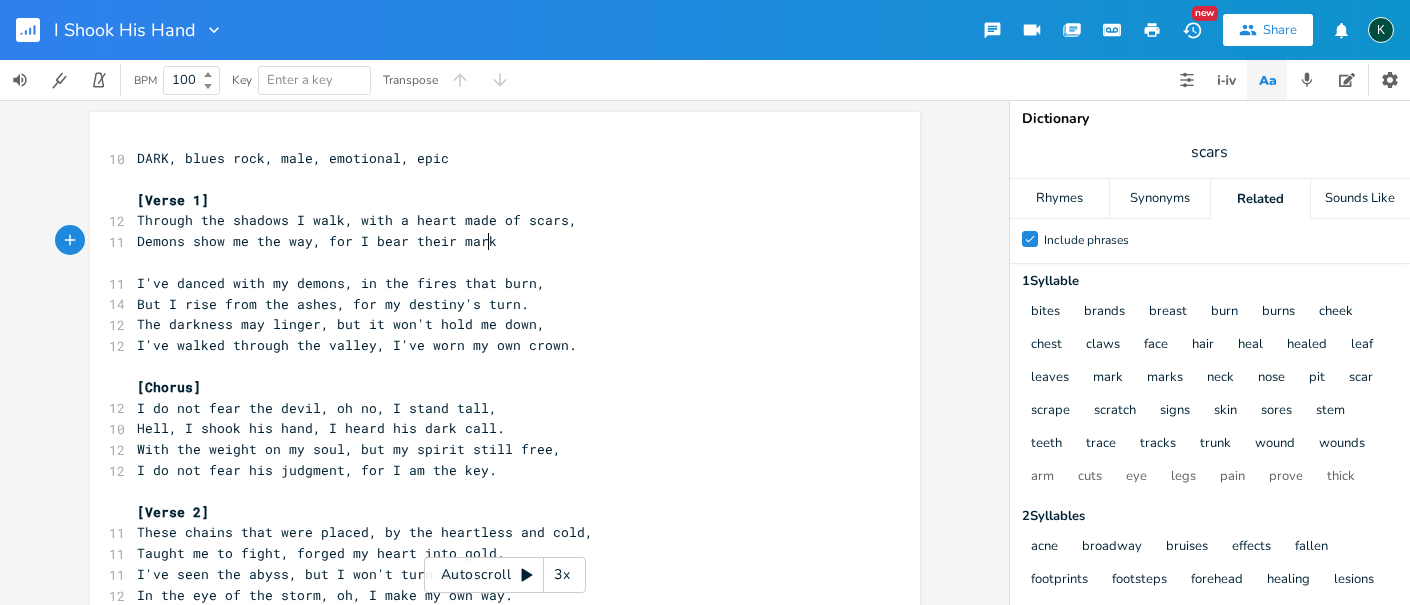 scroll, scrollTop: 0, scrollLeft: 39, axis: horizontal 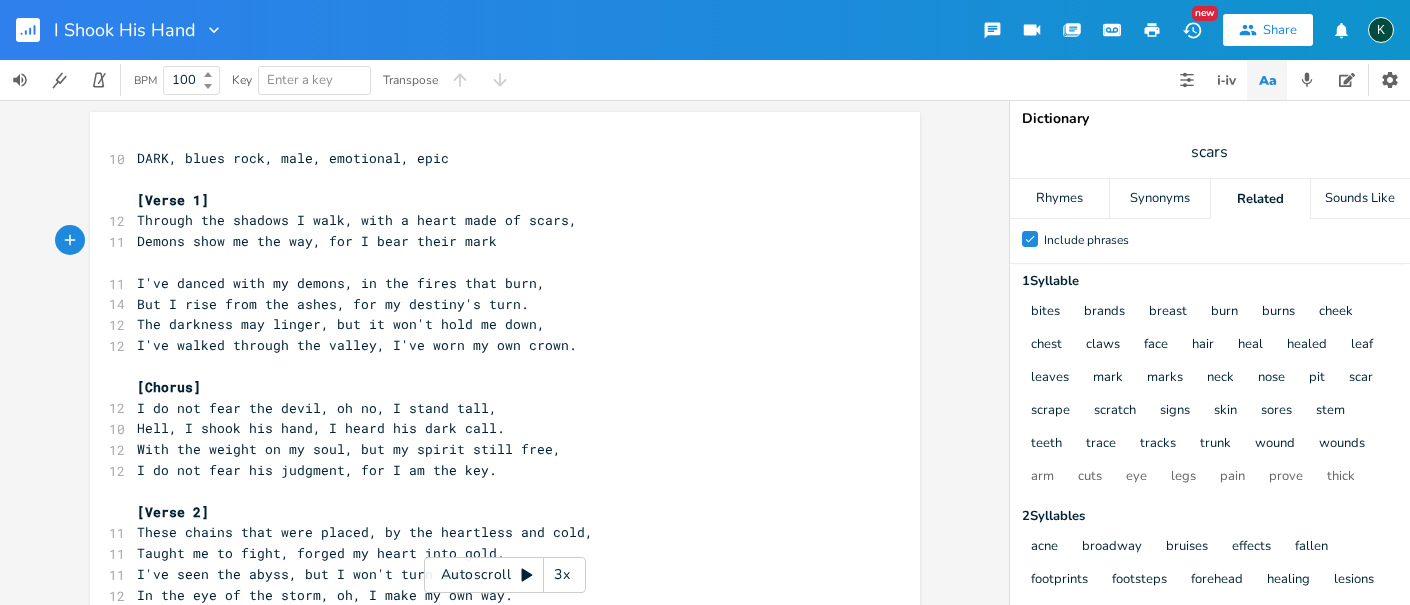 click on "​" at bounding box center [495, 262] 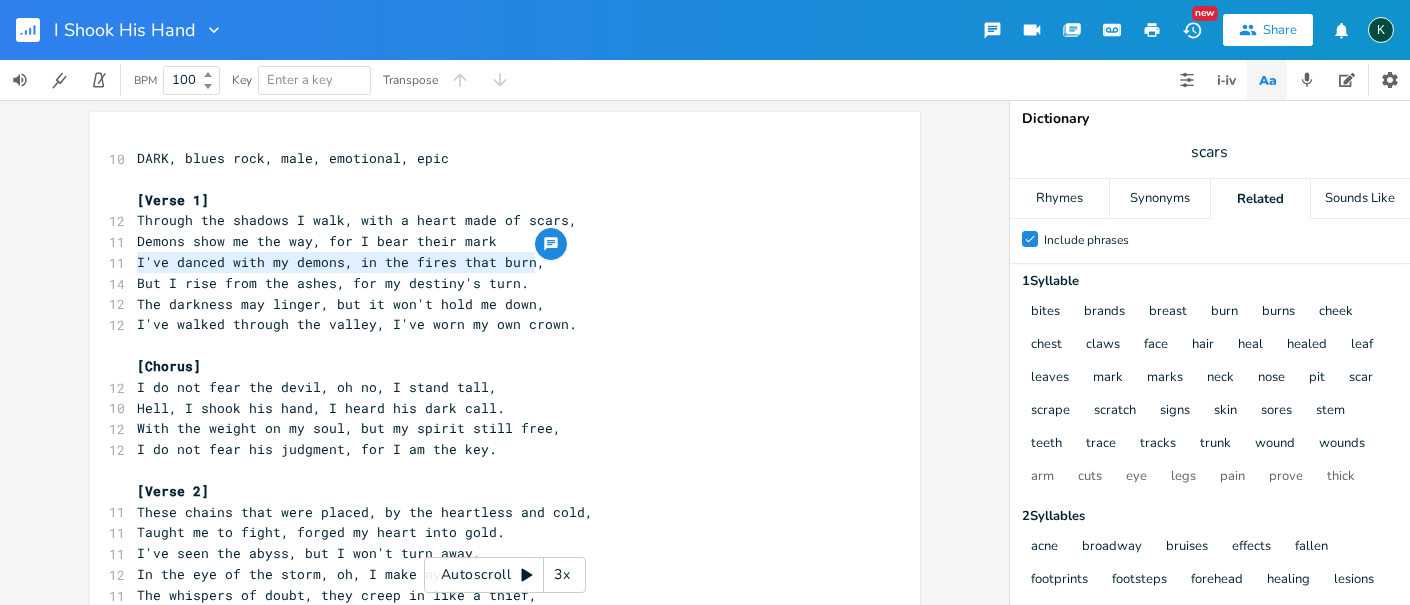 drag, startPoint x: 538, startPoint y: 262, endPoint x: 122, endPoint y: 269, distance: 416.0589 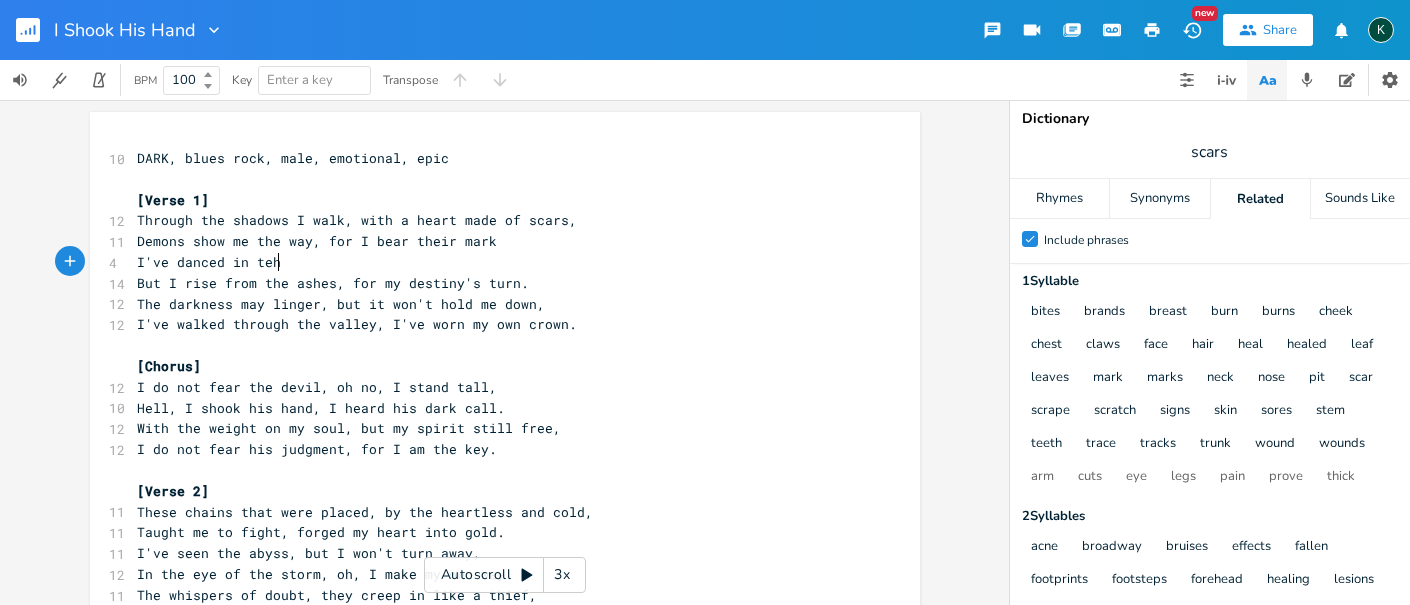 type on "I've danced in teh" 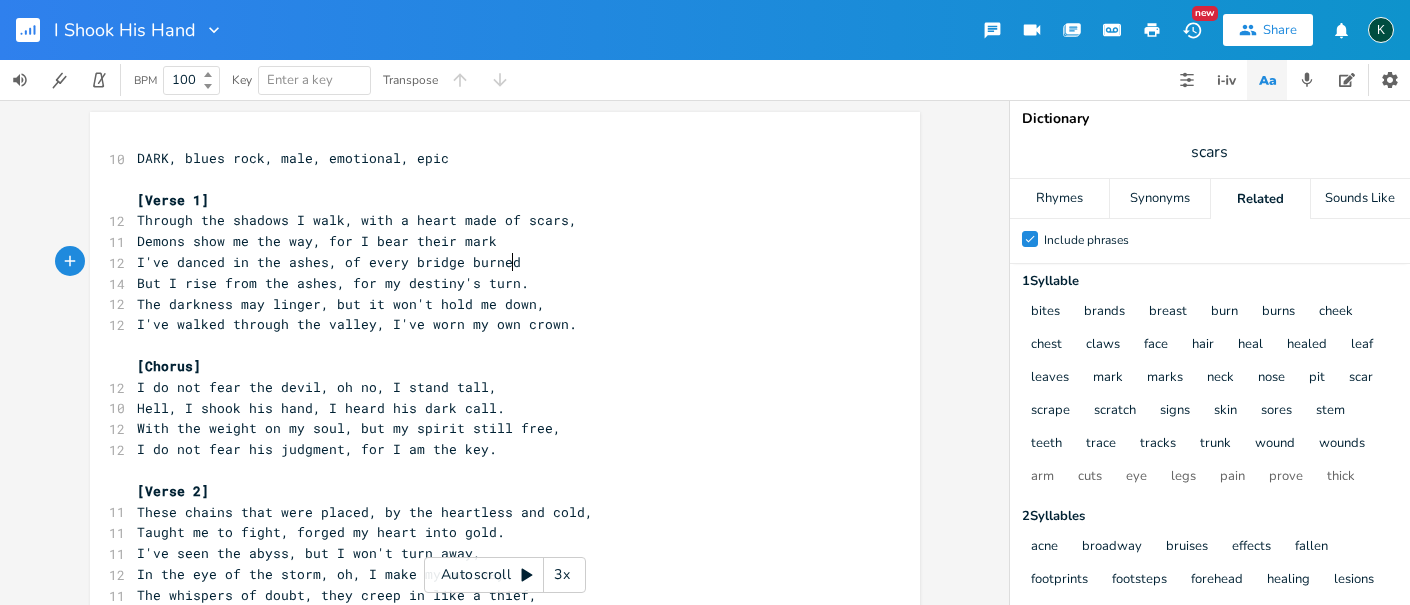 scroll, scrollTop: 0, scrollLeft: 193, axis: horizontal 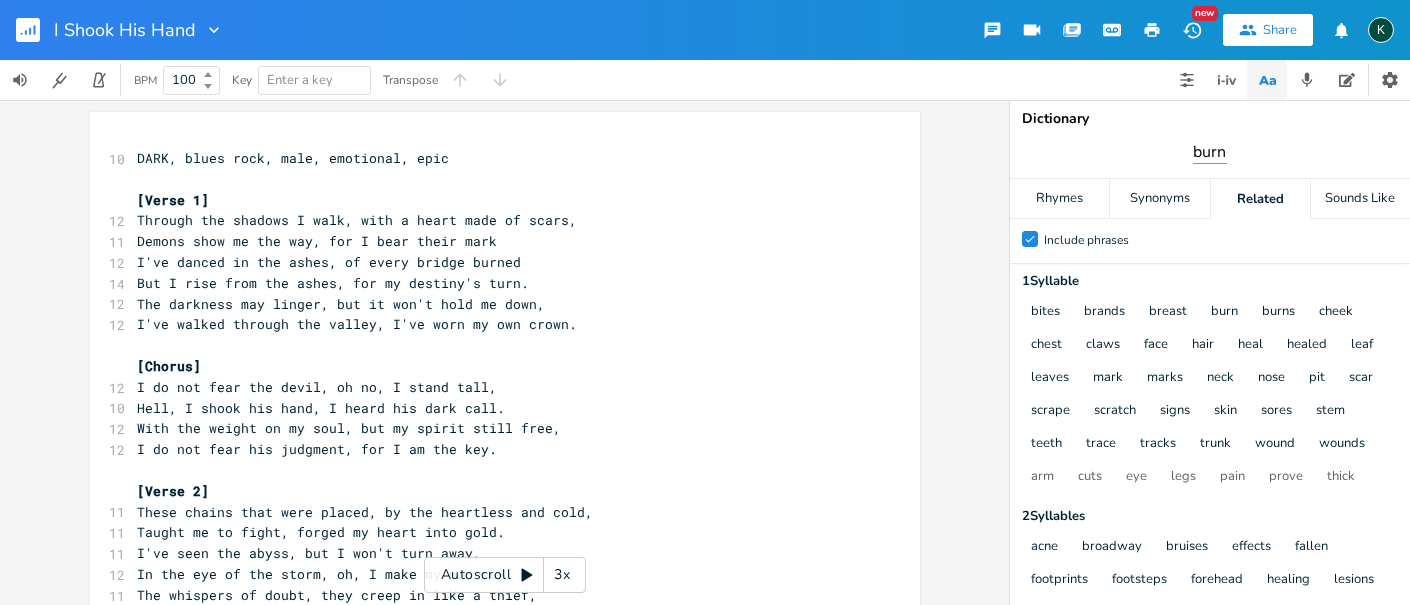 type on "burn" 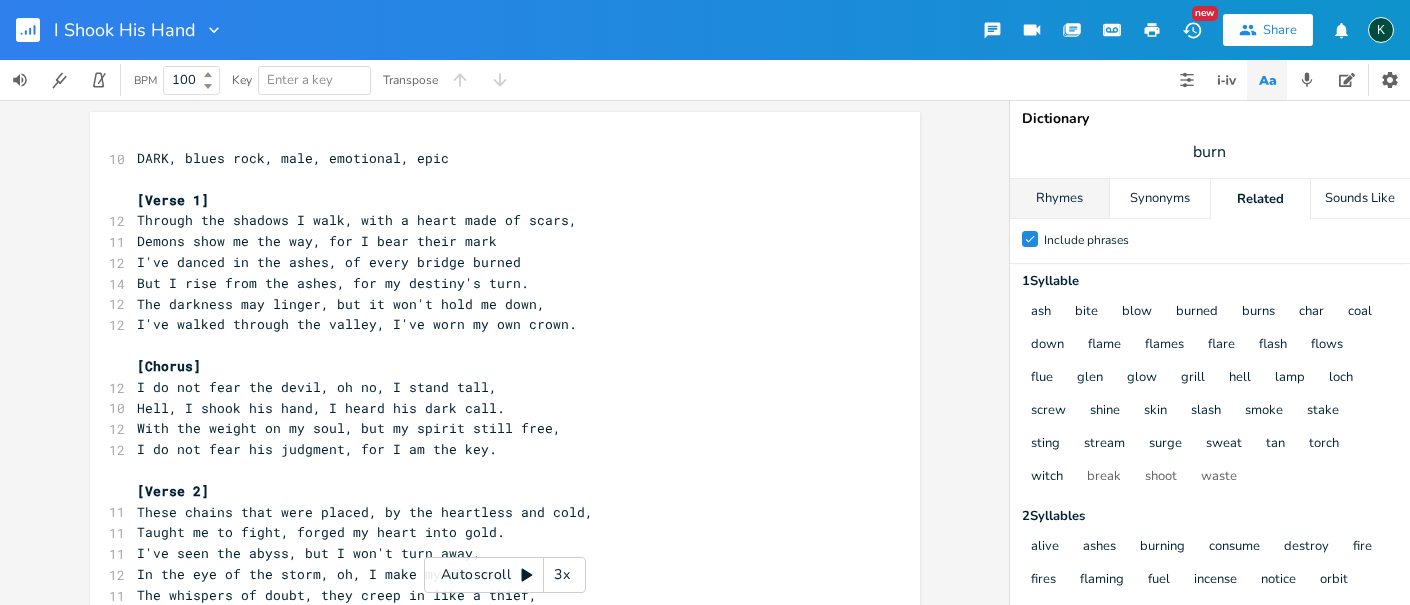 click on "Rhymes" at bounding box center [1059, 199] 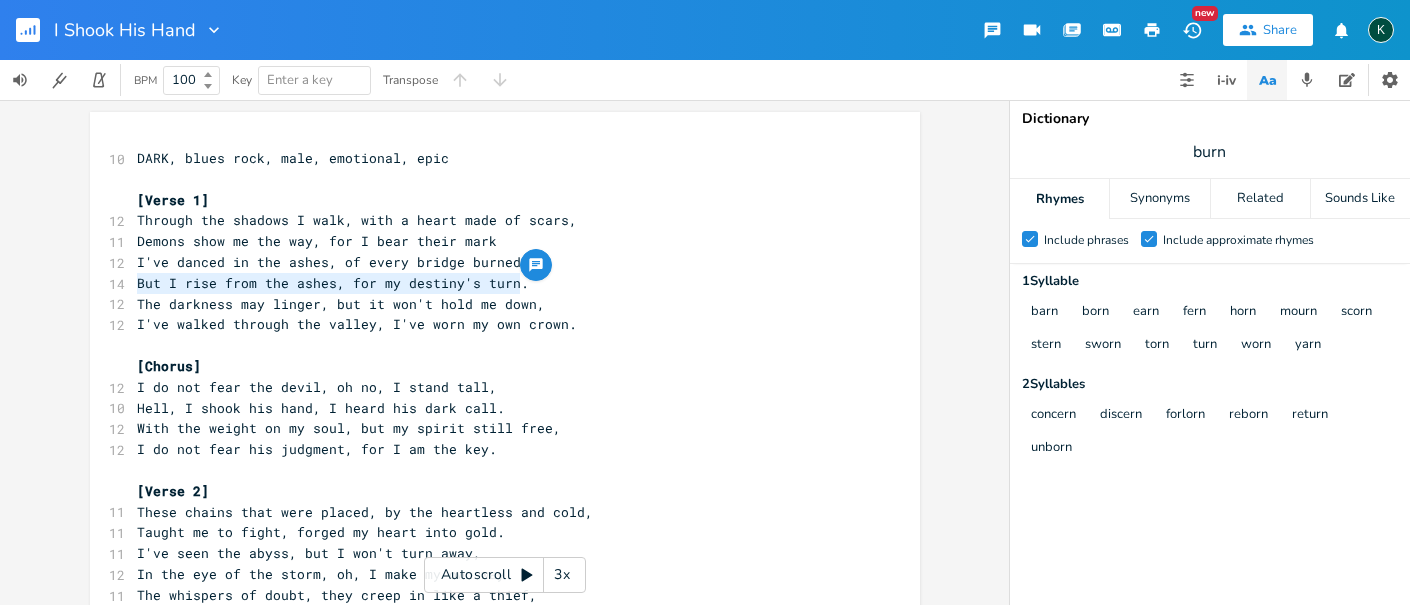 drag, startPoint x: 512, startPoint y: 286, endPoint x: 134, endPoint y: 279, distance: 378.06482 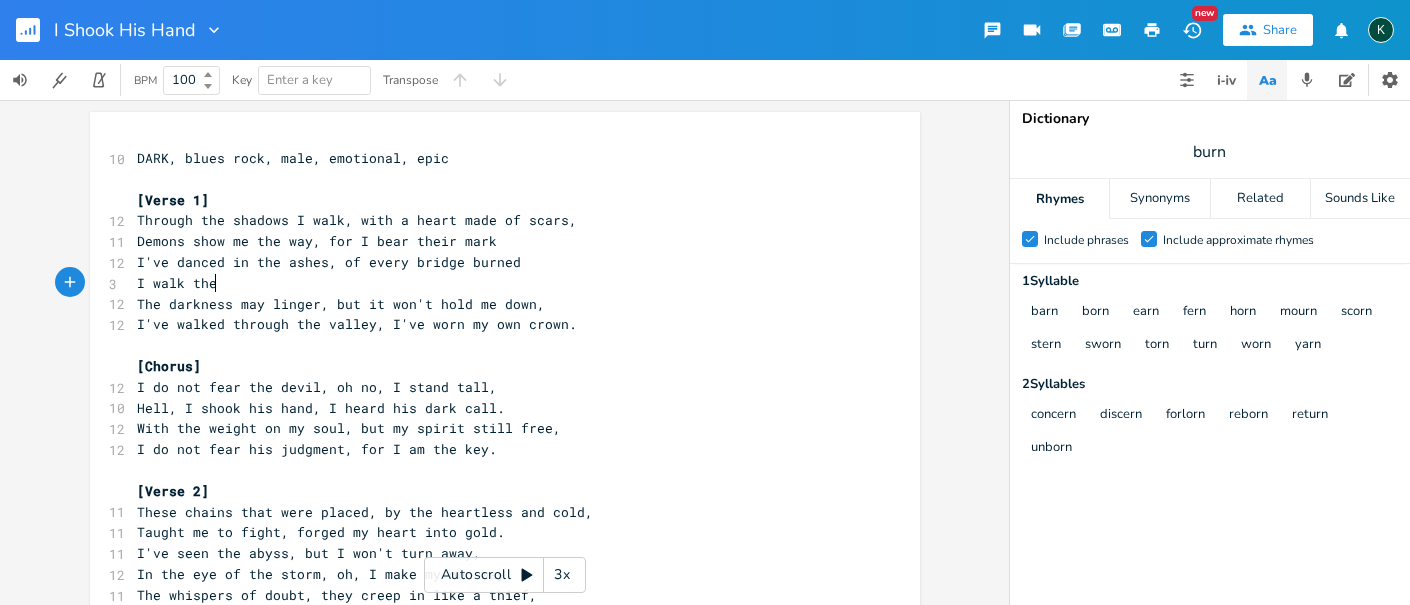 type on "I walk the" 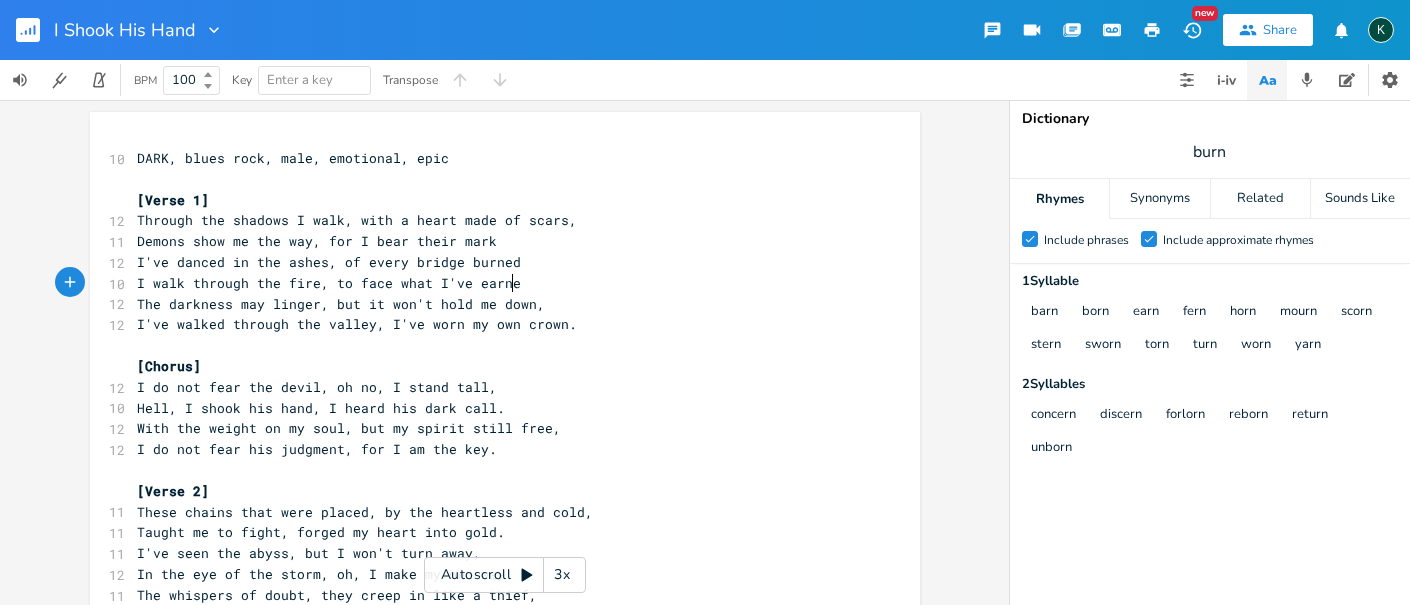 scroll, scrollTop: 0, scrollLeft: 228, axis: horizontal 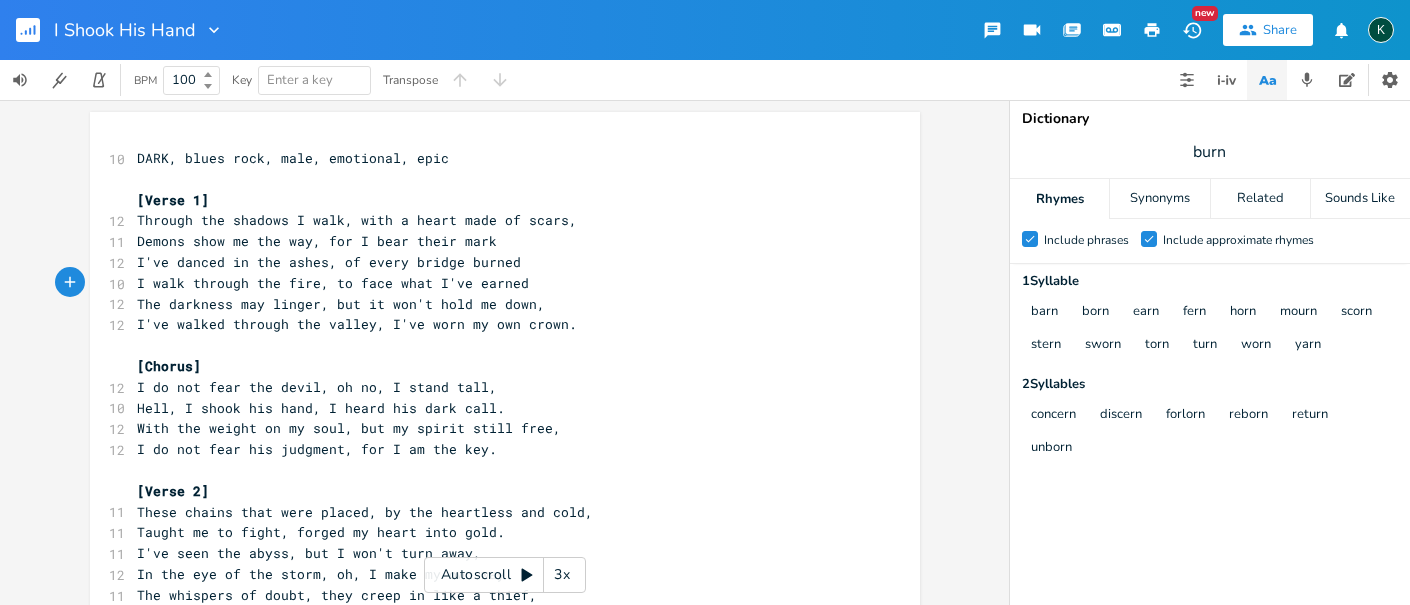 type on "rough the fire, to face what I've earned" 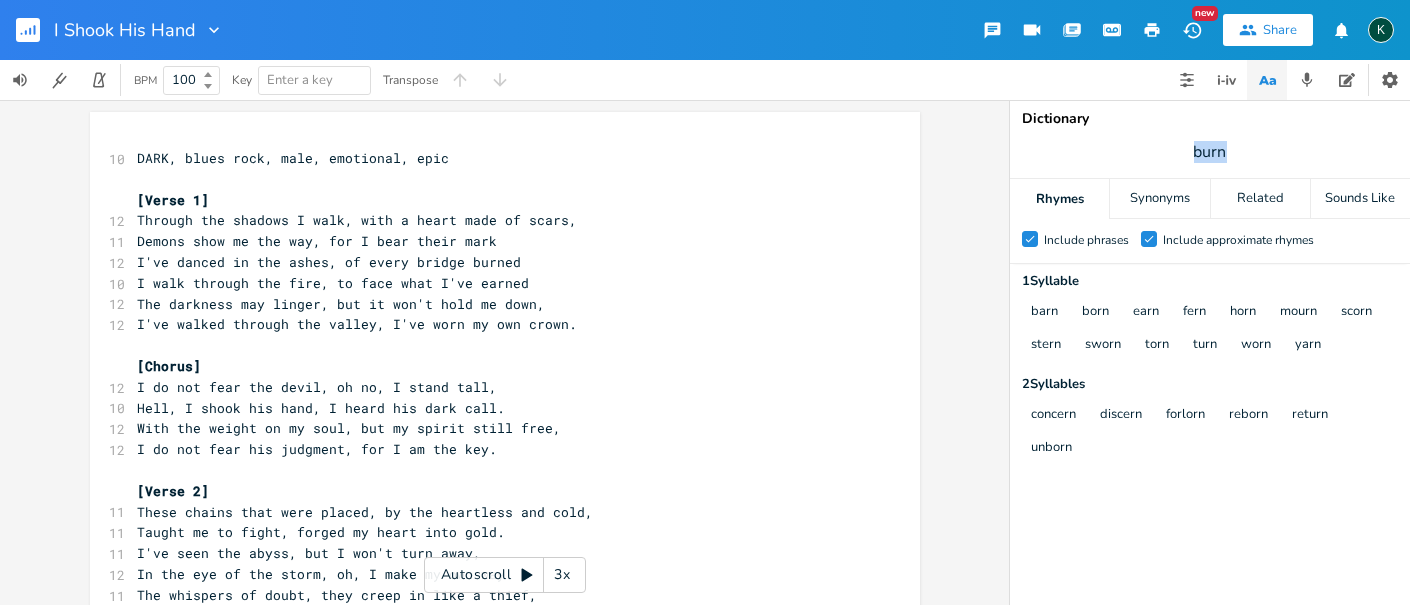 drag, startPoint x: 1231, startPoint y: 154, endPoint x: 1153, endPoint y: 146, distance: 78.40918 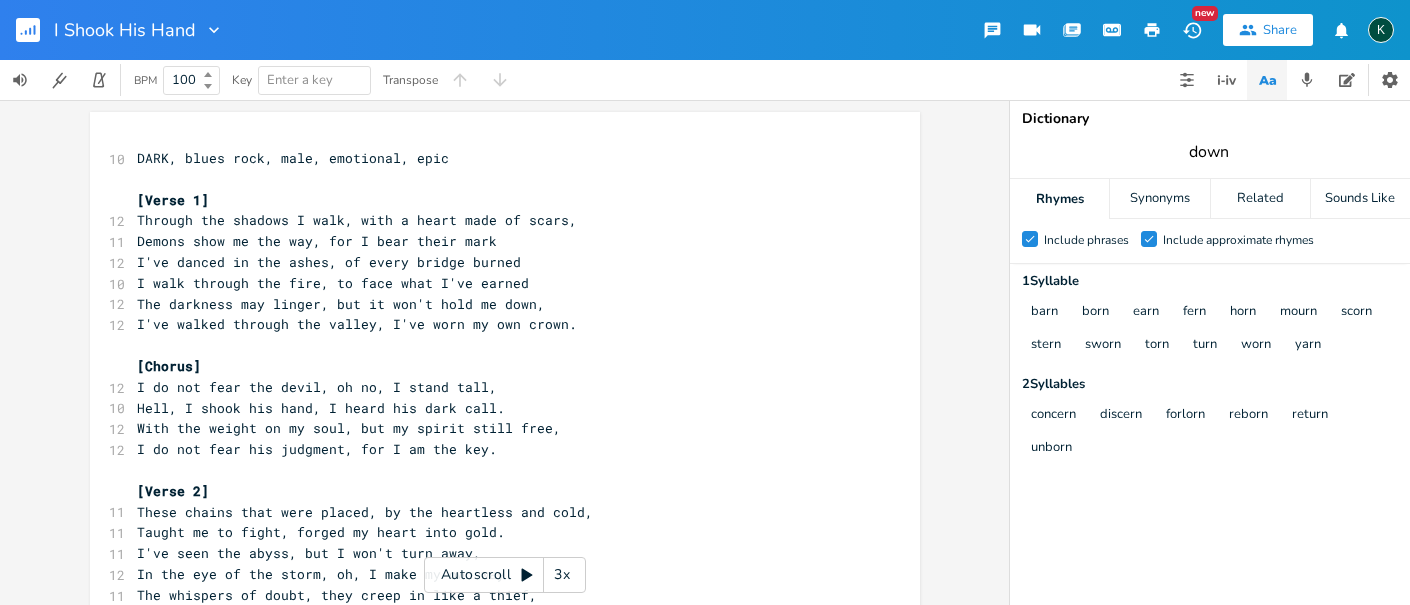 type on "down" 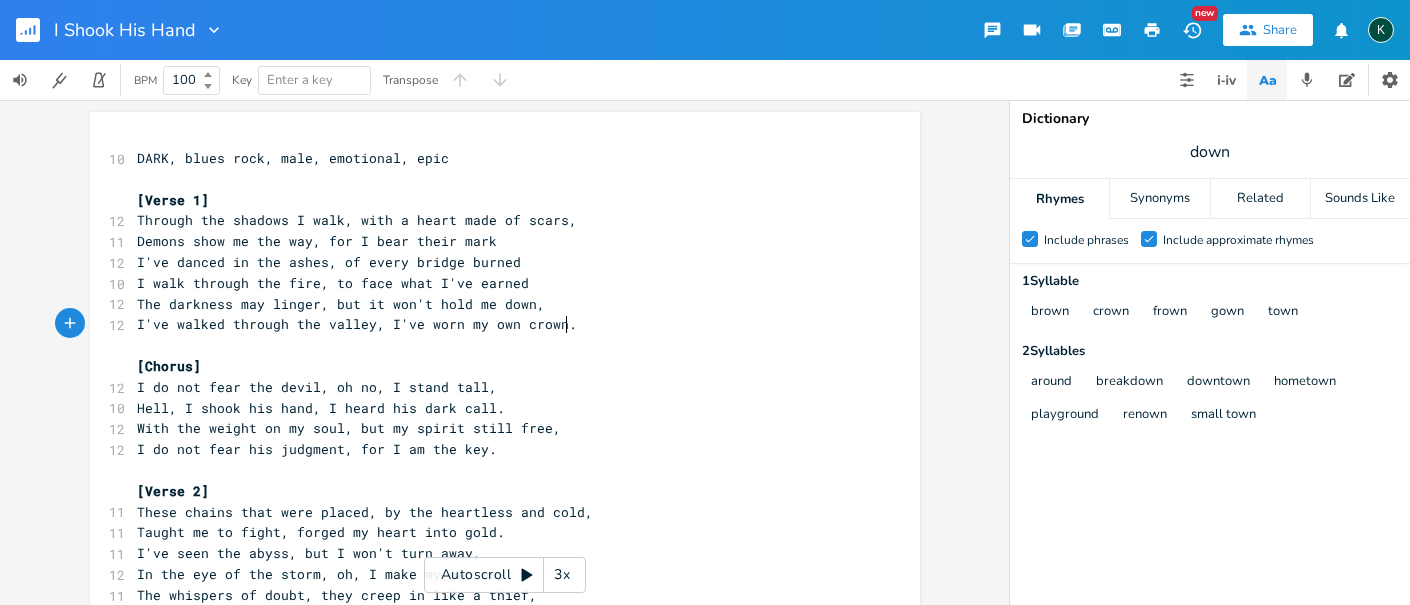 click on "I've walked through the valley, I've worn my own crown." at bounding box center (495, 324) 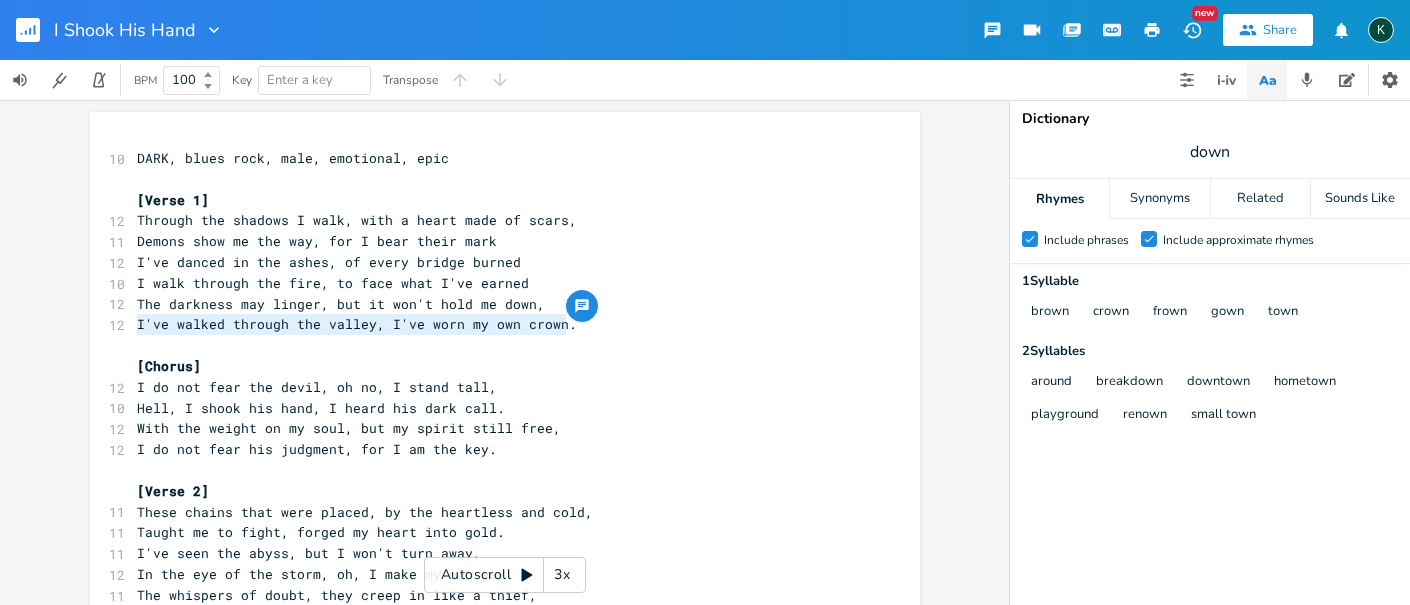 drag, startPoint x: 558, startPoint y: 325, endPoint x: 125, endPoint y: 322, distance: 433.0104 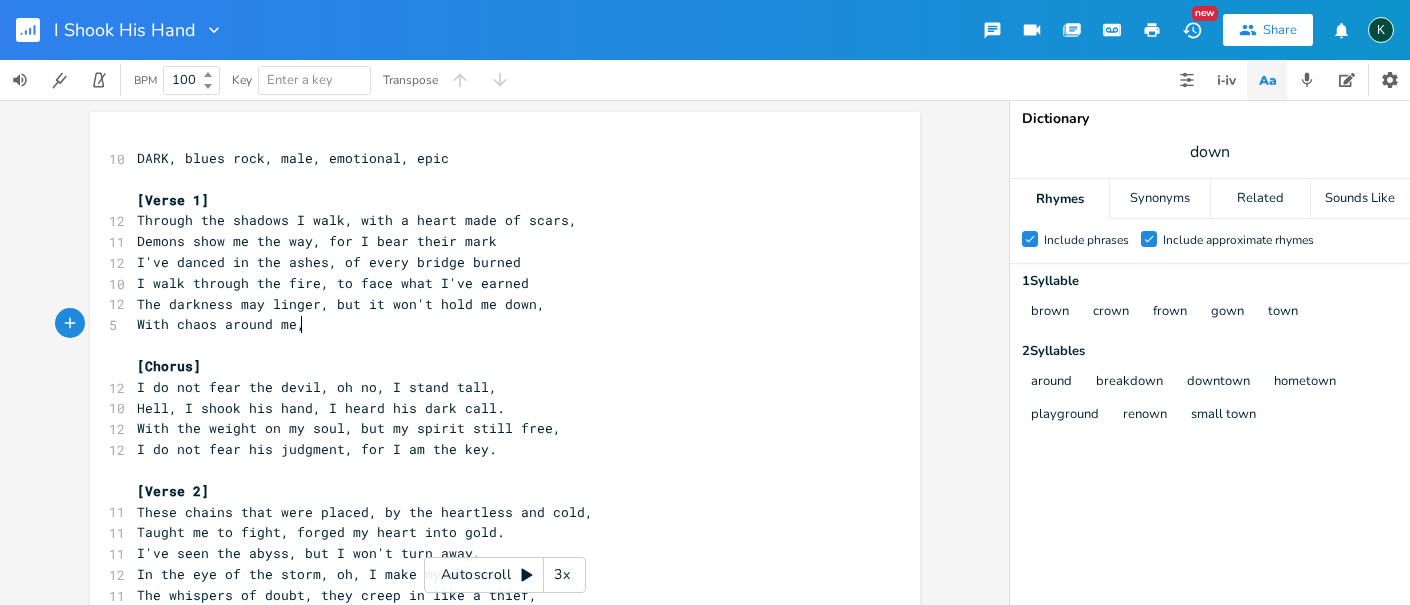 scroll, scrollTop: 0, scrollLeft: 140, axis: horizontal 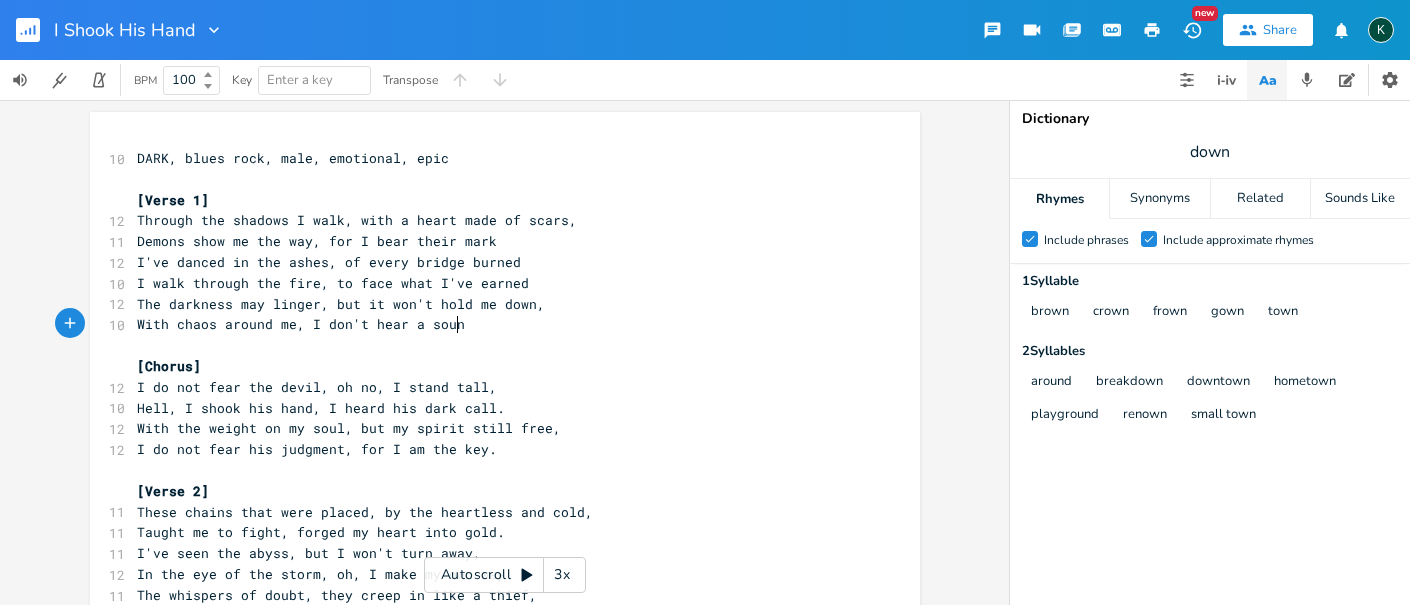 type on "With chaos around me, I don't hear a sound" 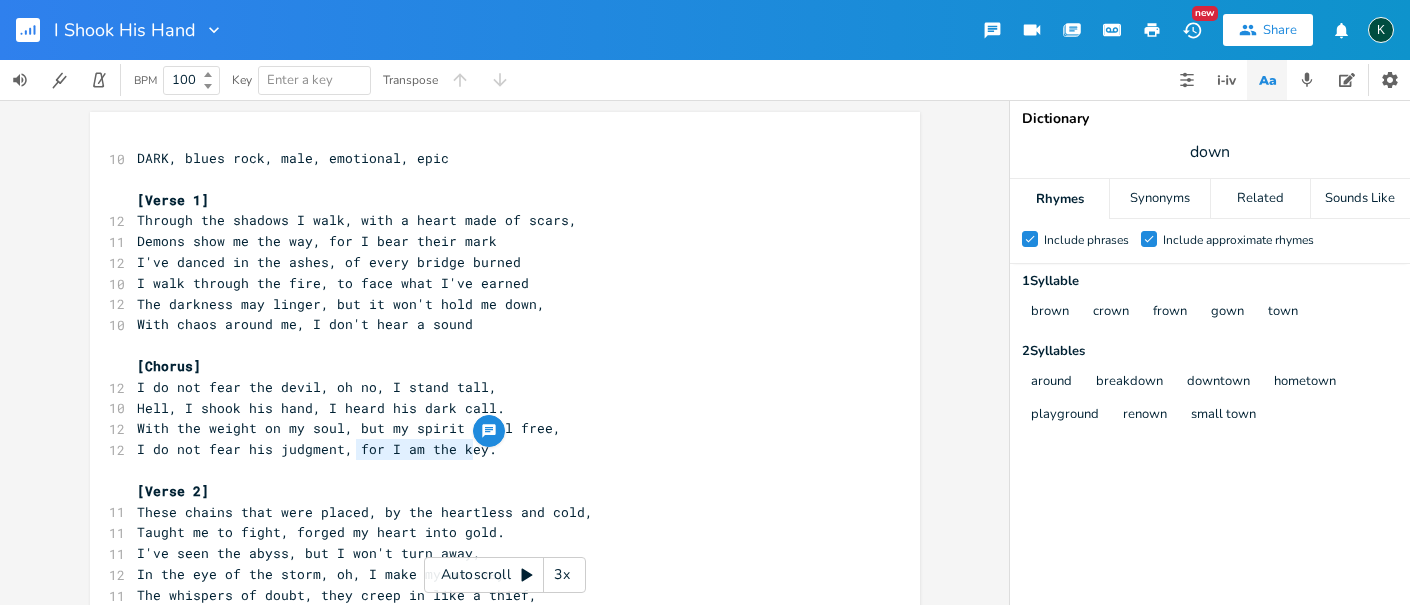 drag, startPoint x: 352, startPoint y: 452, endPoint x: 469, endPoint y: 454, distance: 117.01709 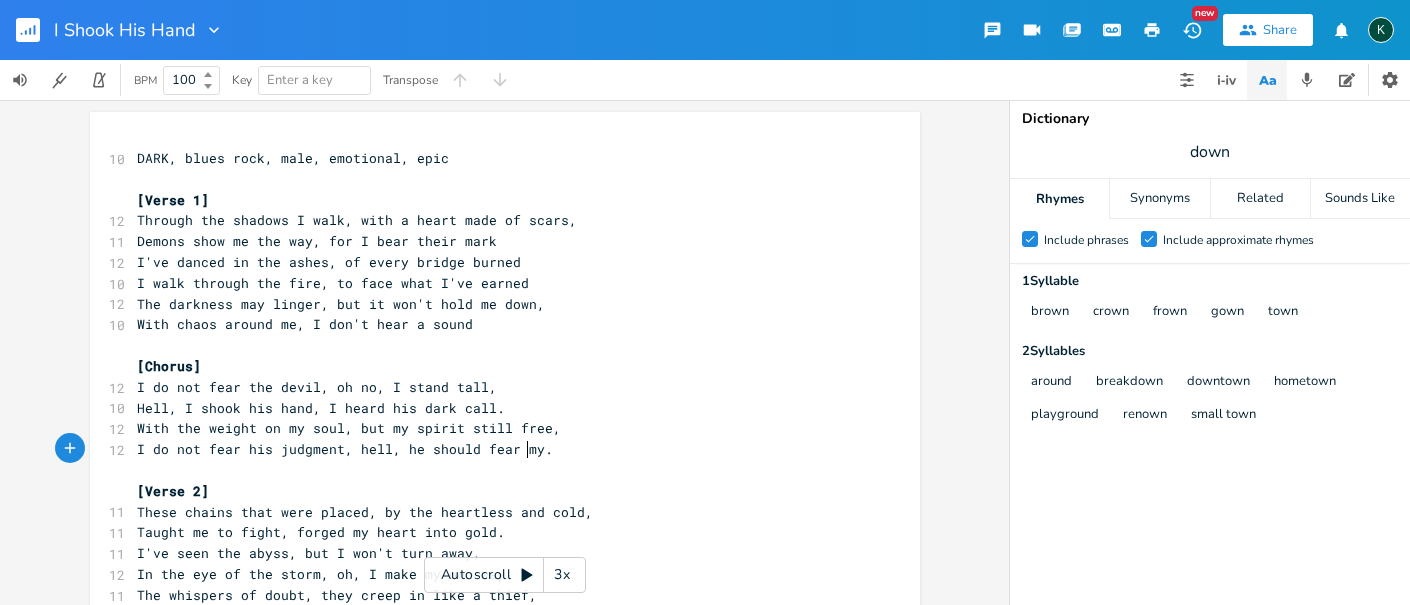 type on "hell, he should fear me" 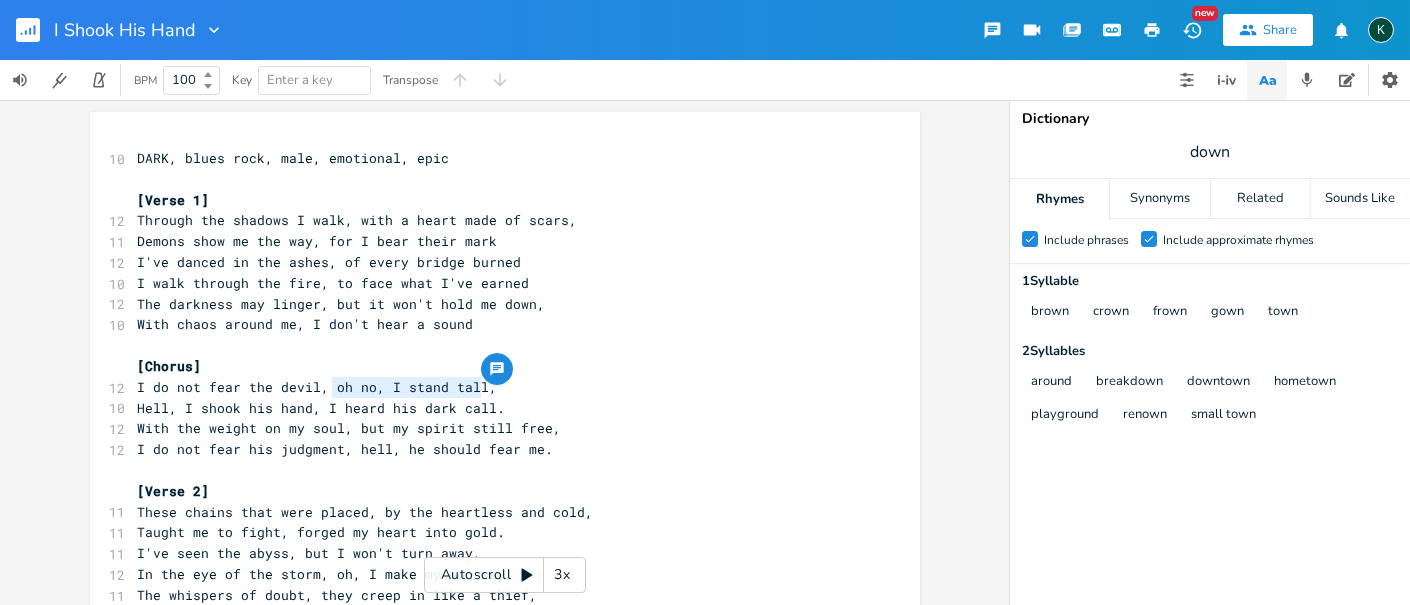 drag, startPoint x: 325, startPoint y: 388, endPoint x: 474, endPoint y: 386, distance: 149.01343 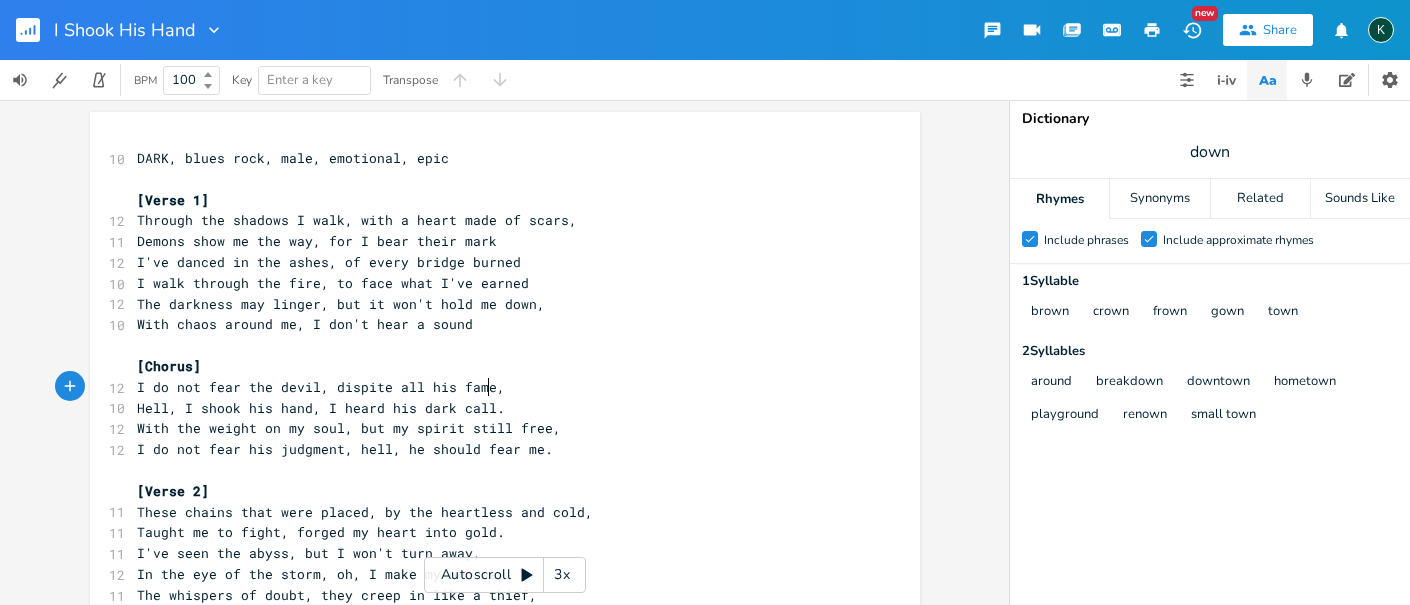 type on "dispite all his fame" 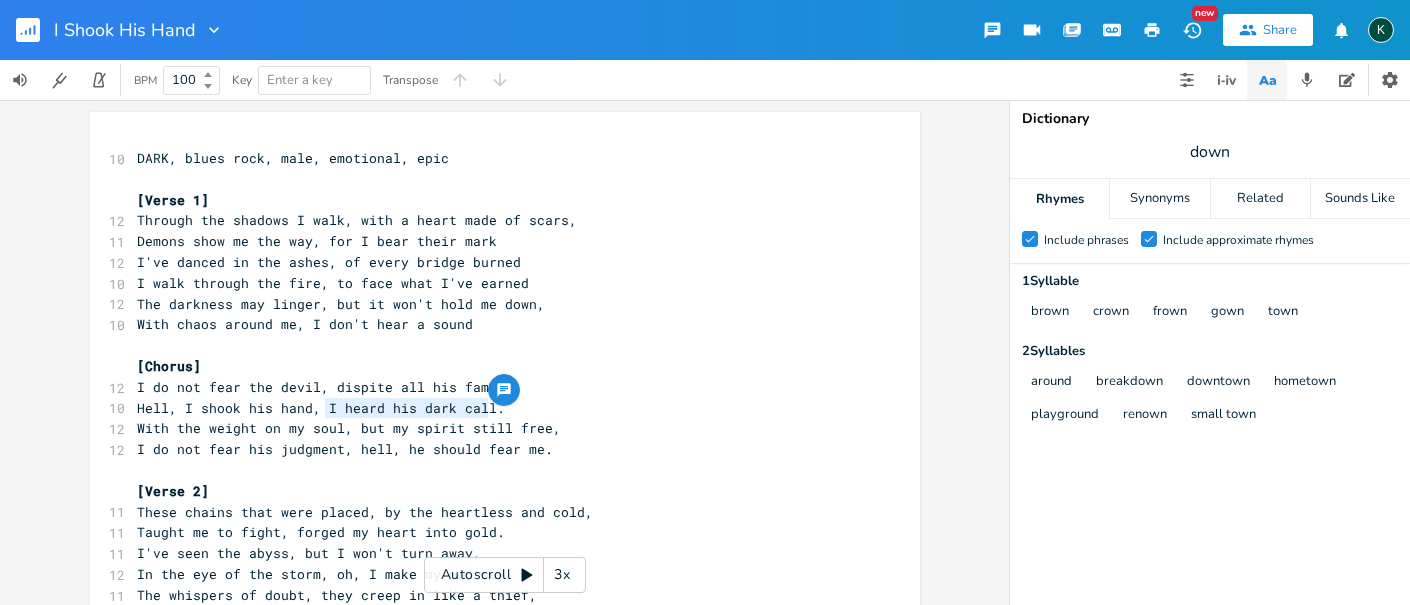 drag, startPoint x: 317, startPoint y: 408, endPoint x: 479, endPoint y: 410, distance: 162.01234 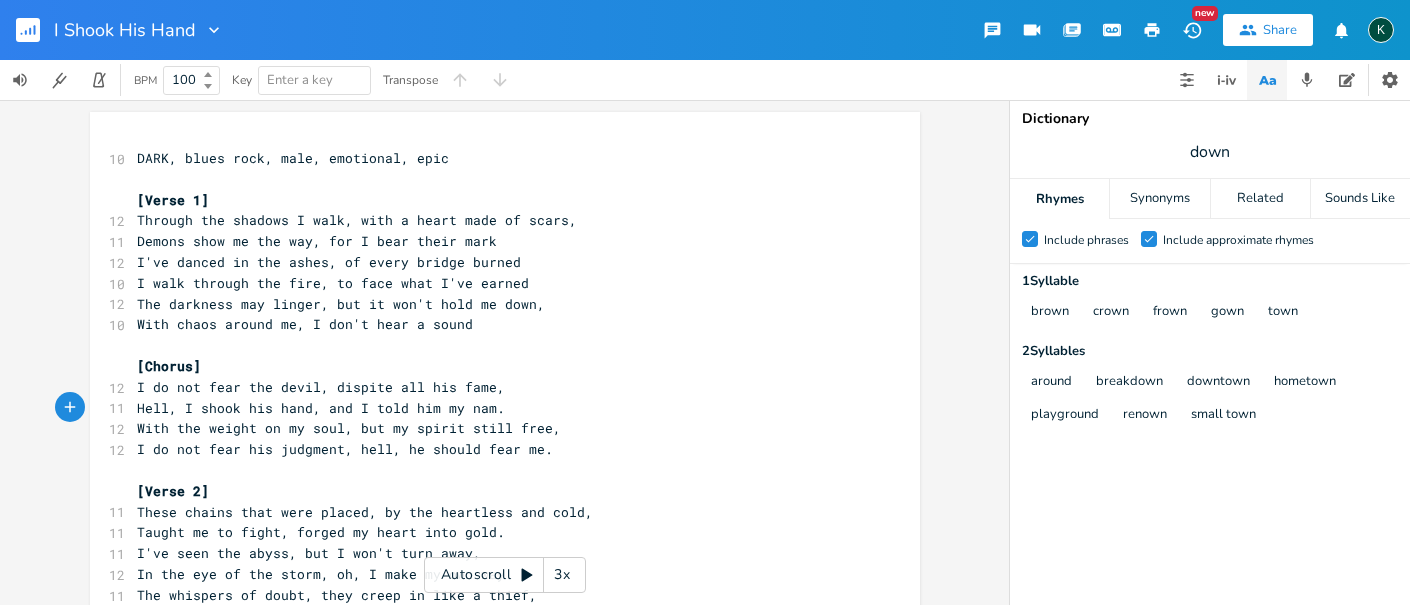 type on "and I told him my name" 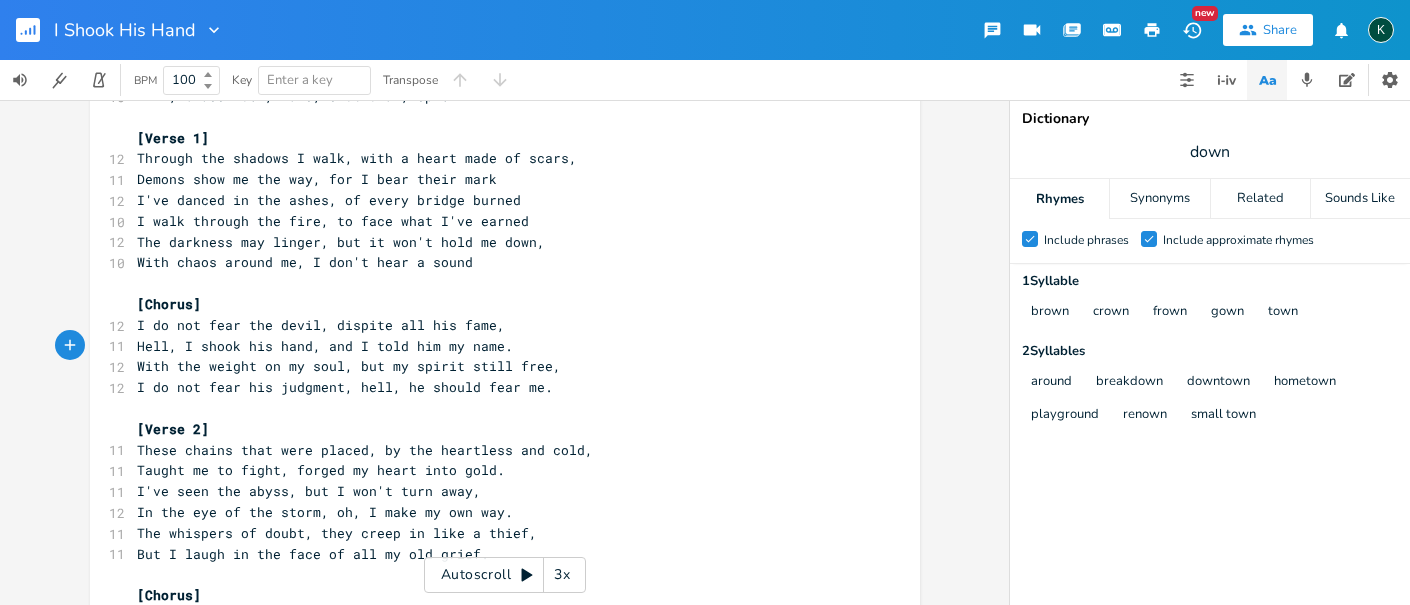 scroll, scrollTop: 0, scrollLeft: 0, axis: both 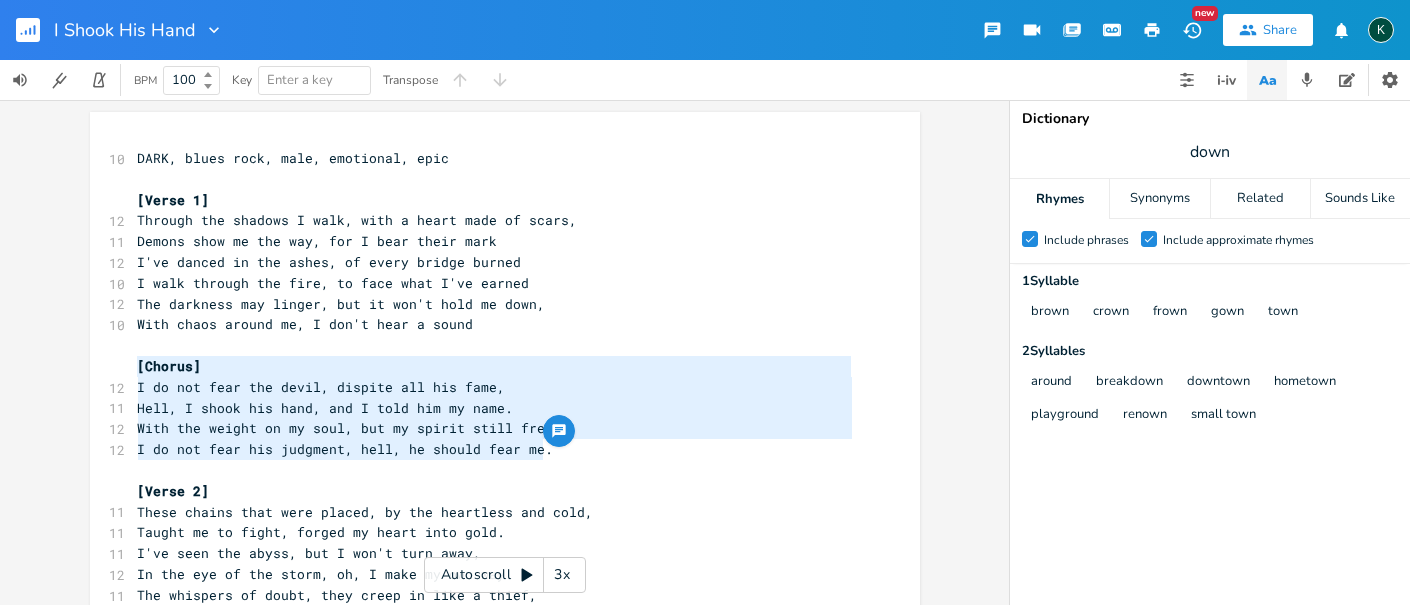 drag, startPoint x: 534, startPoint y: 447, endPoint x: 93, endPoint y: 361, distance: 449.30725 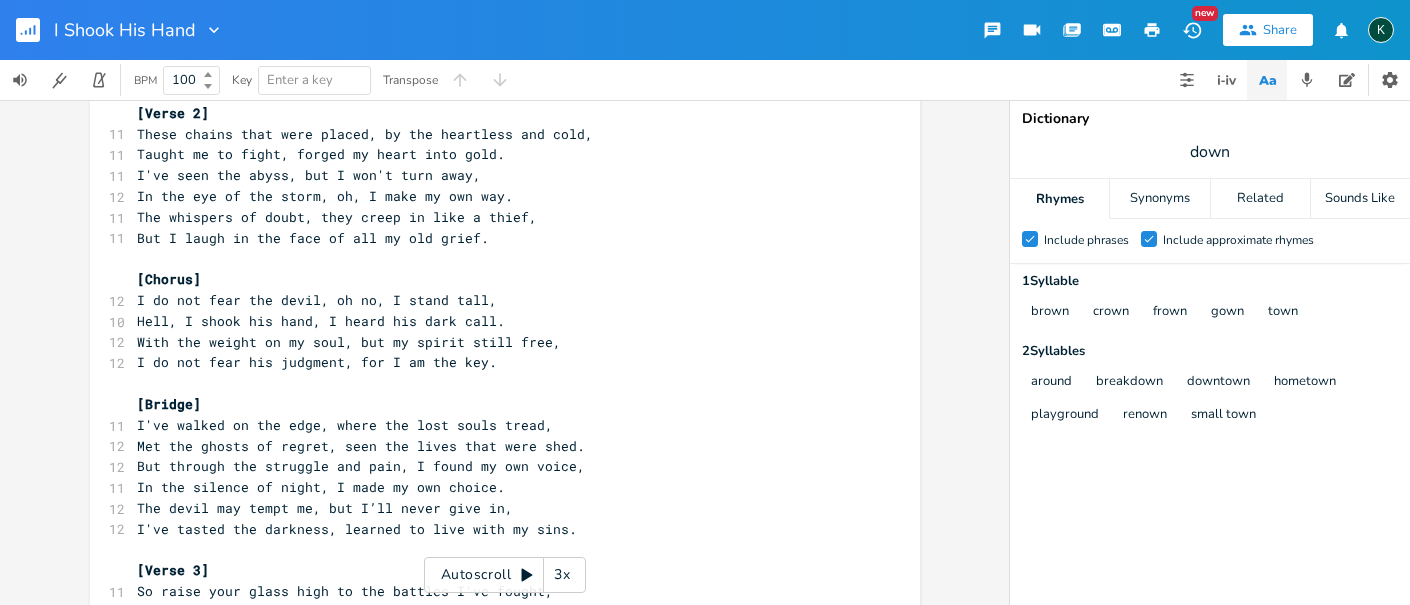 scroll, scrollTop: 444, scrollLeft: 0, axis: vertical 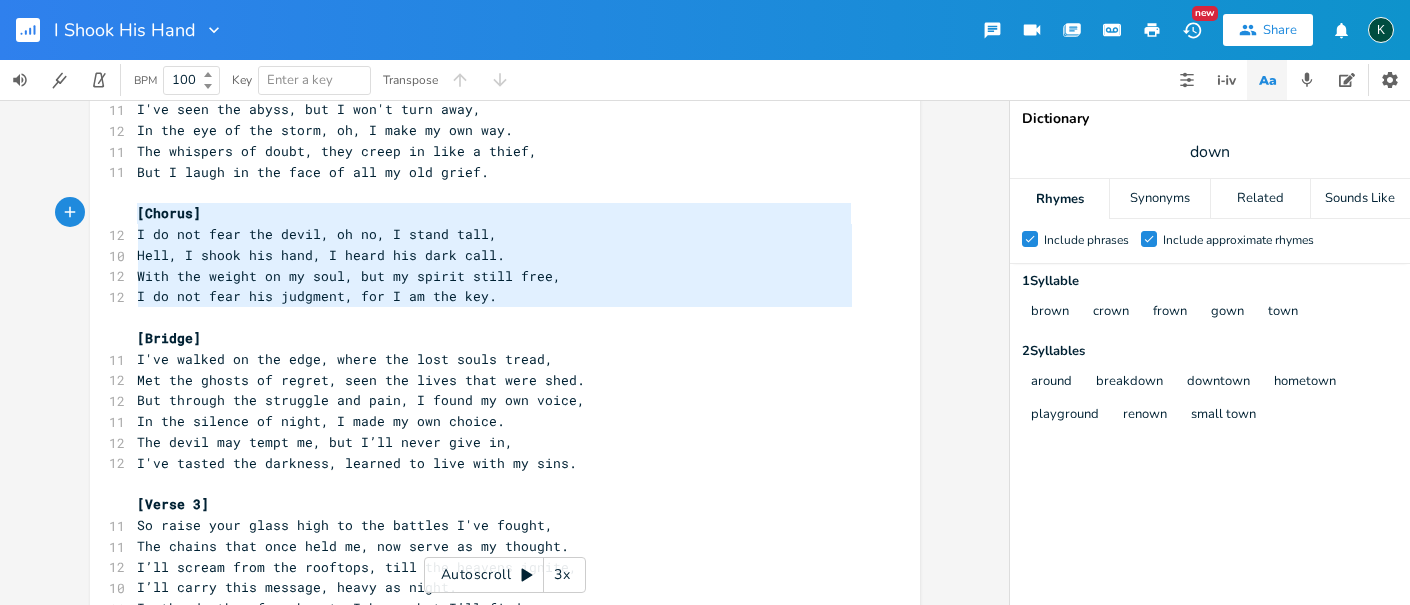 drag, startPoint x: 497, startPoint y: 308, endPoint x: 16, endPoint y: 205, distance: 491.90445 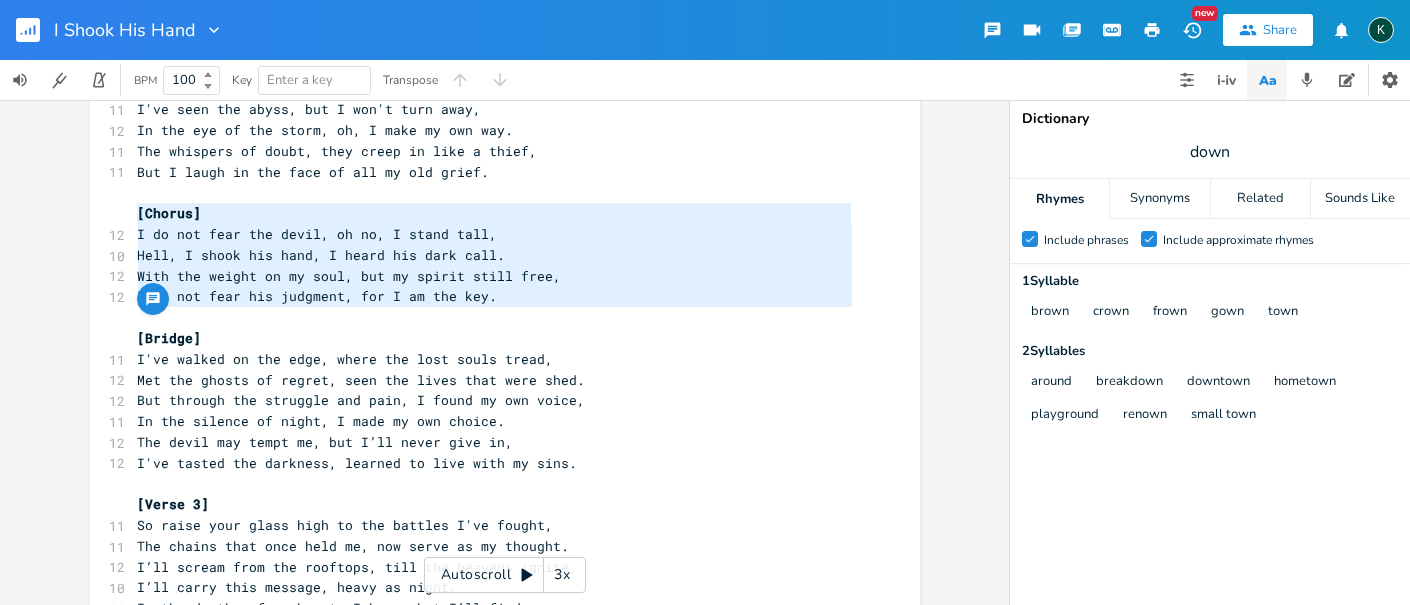 type on "​[Chorus]
I do not fear the devil, oh no, I stand tall,
Hell, I shook his hand, I heard his dark call.
With the weight on my soul, but my spirit still free,
I do not fear his judgment, for I am the key." 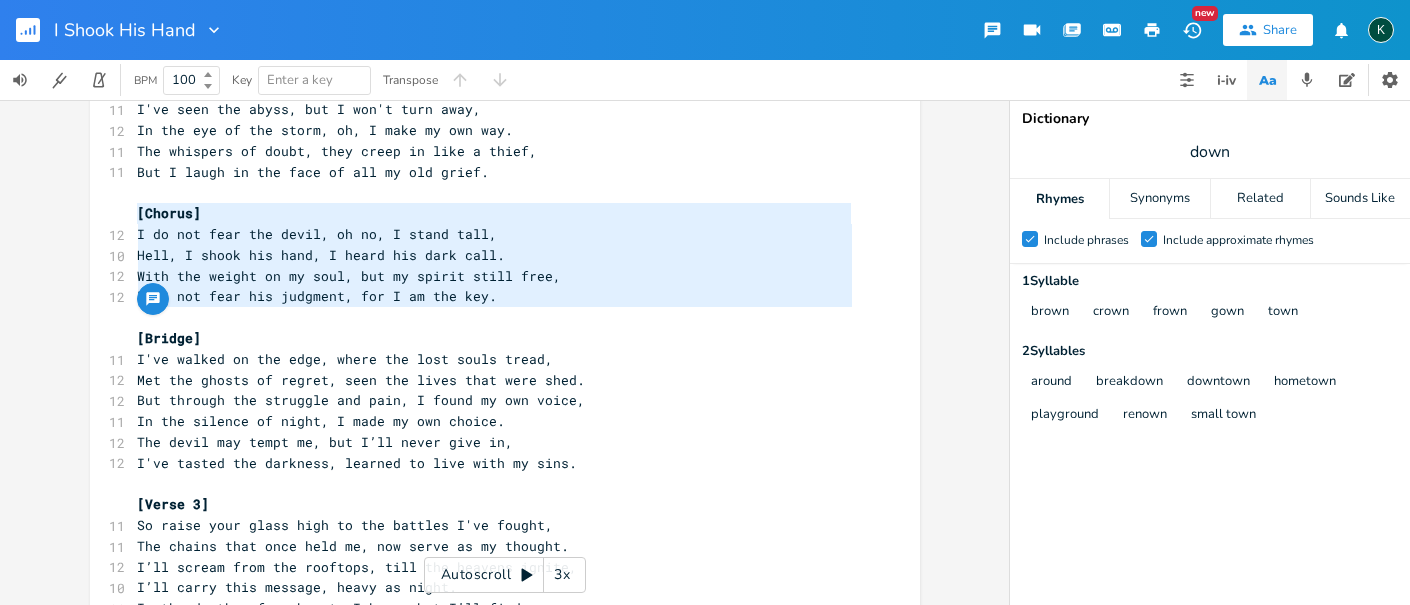 paste 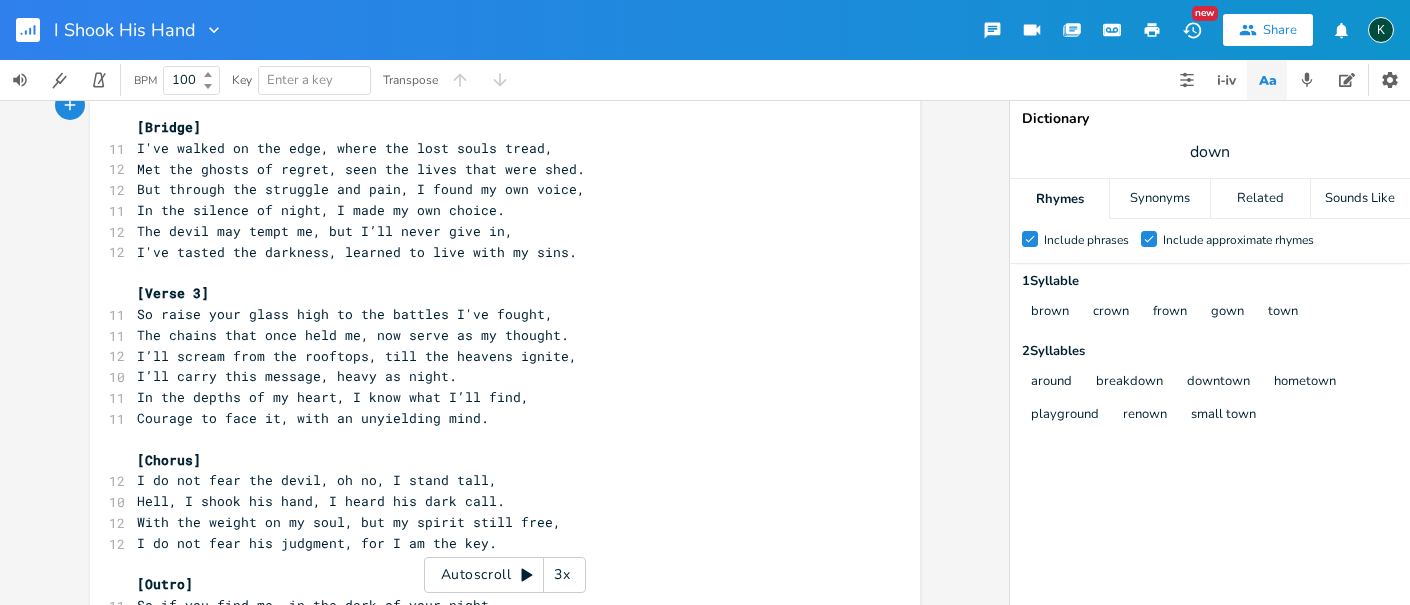 scroll, scrollTop: 666, scrollLeft: 0, axis: vertical 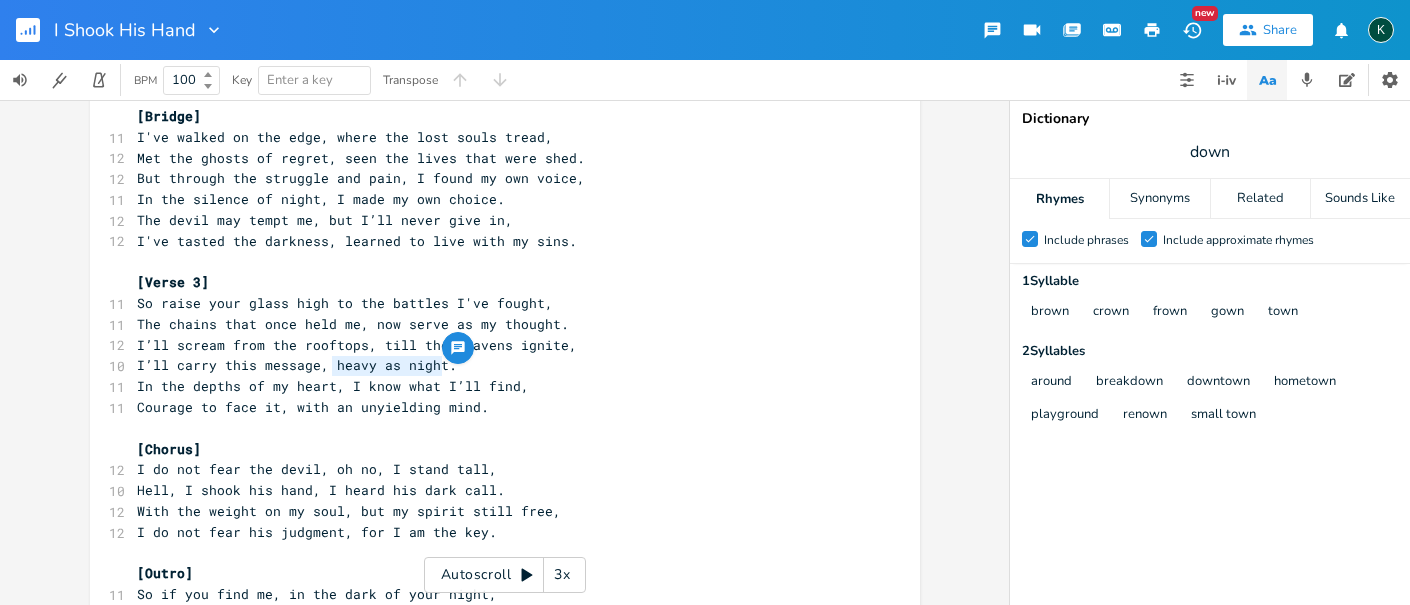 drag, startPoint x: 327, startPoint y: 370, endPoint x: 434, endPoint y: 374, distance: 107.07474 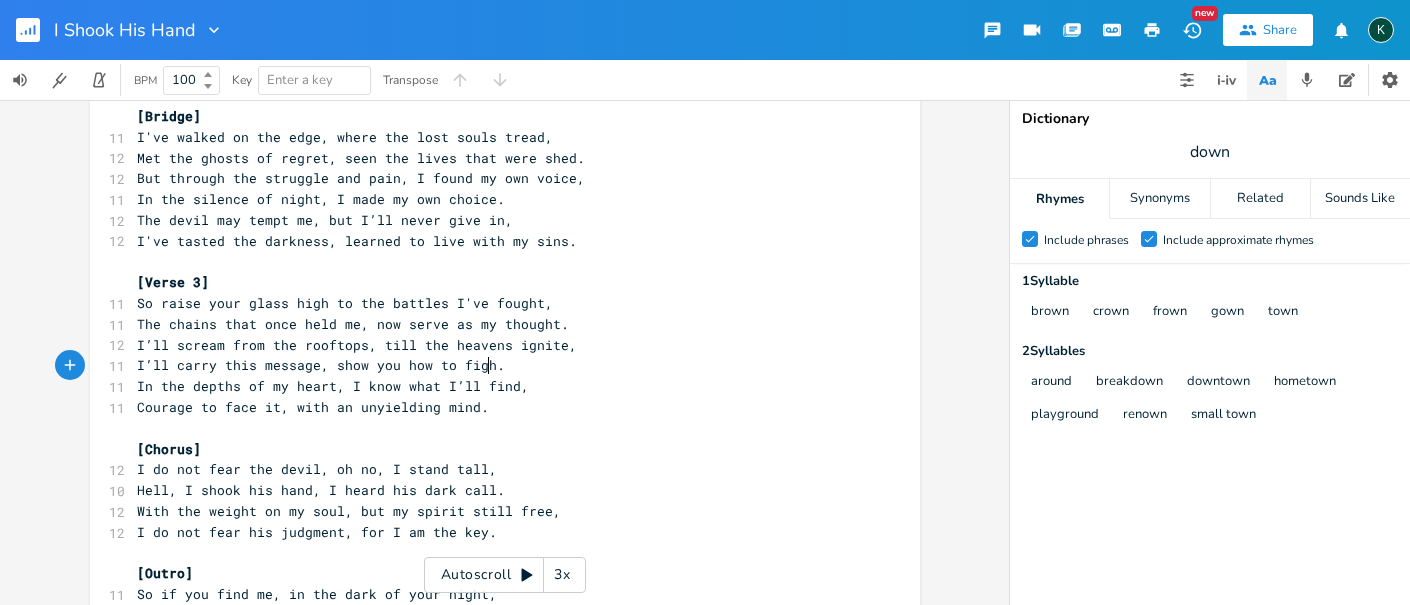 scroll, scrollTop: 0, scrollLeft: 140, axis: horizontal 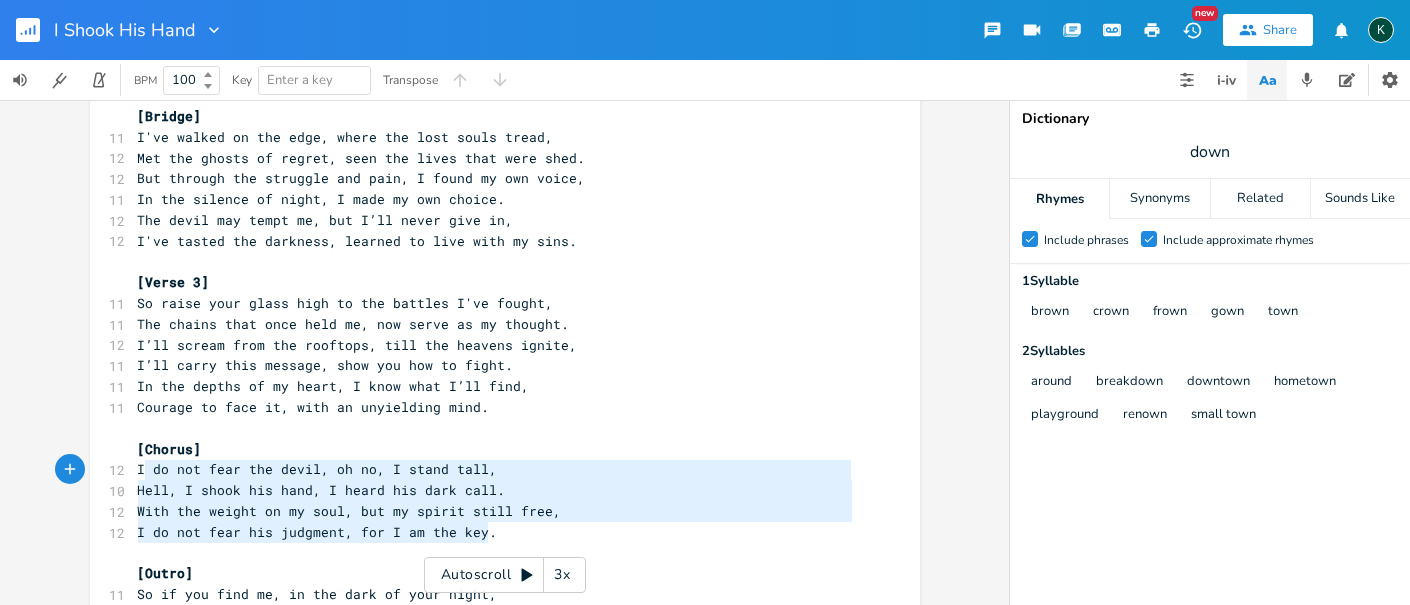 type on "[Chorus]
I do not fear the devil, oh no, I stand tall,
Hell, I shook his hand, I heard his dark call.
With the weight on my soul, but my spirit still free,
I do not fear his judgment, for I am the key." 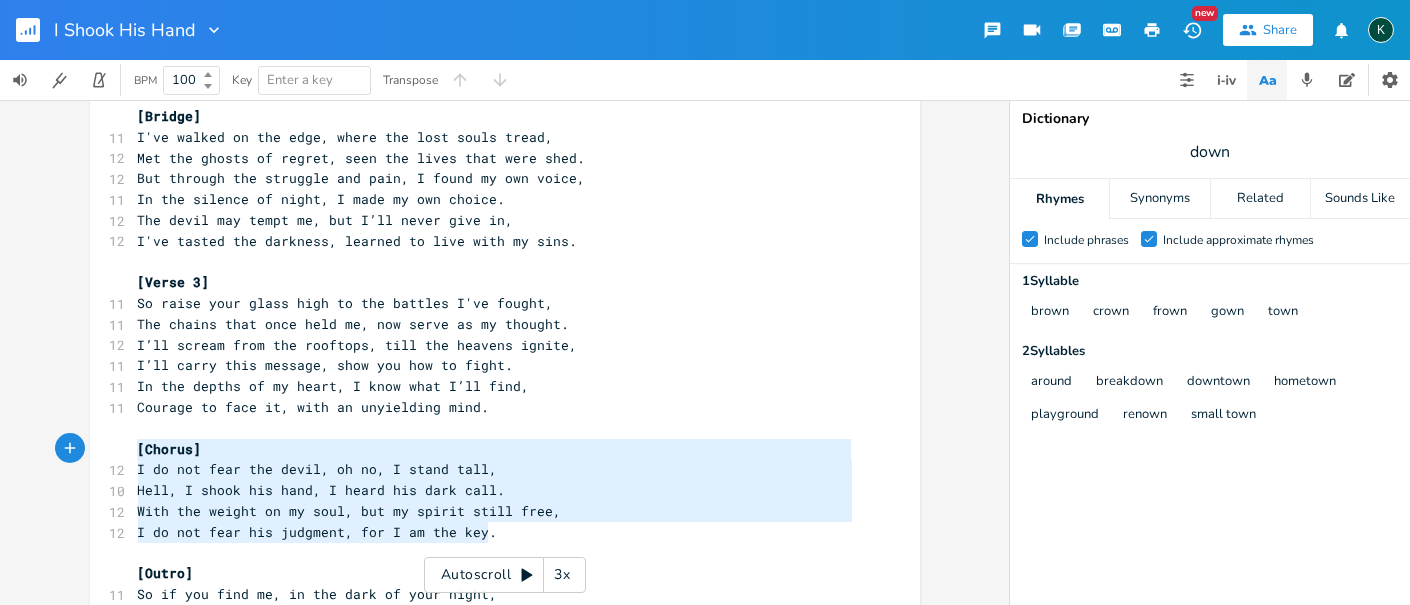 drag, startPoint x: 515, startPoint y: 527, endPoint x: 118, endPoint y: 454, distance: 403.6558 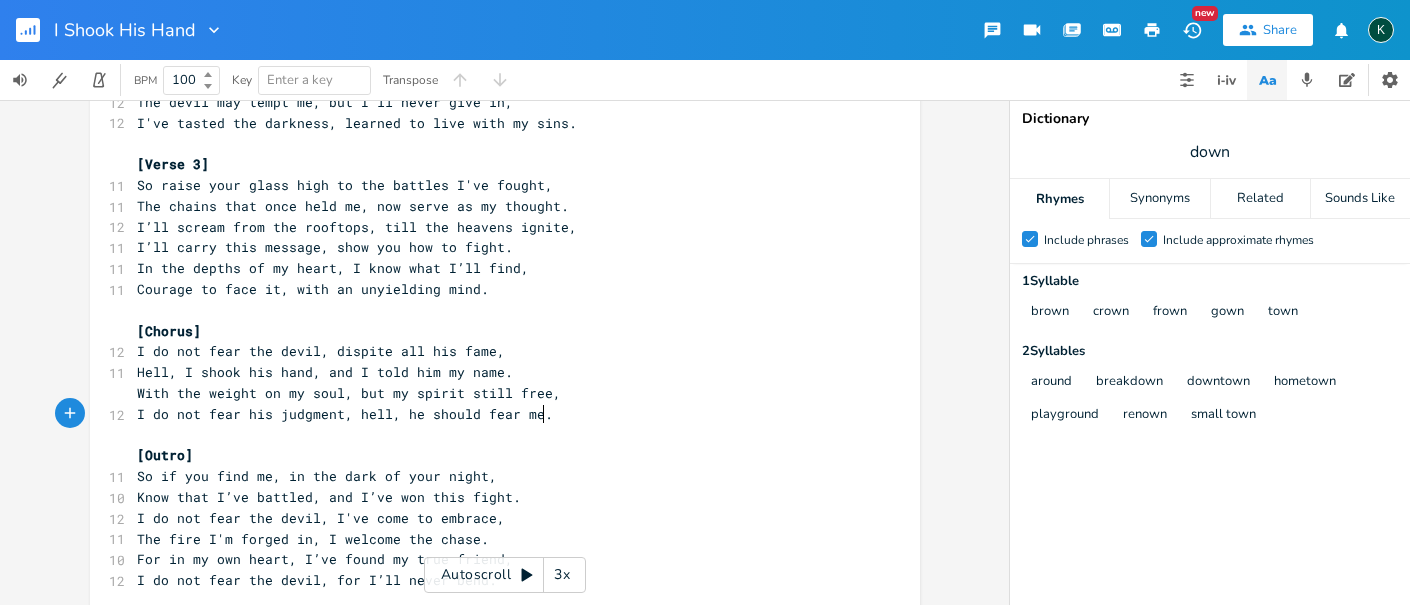 scroll, scrollTop: 831, scrollLeft: 0, axis: vertical 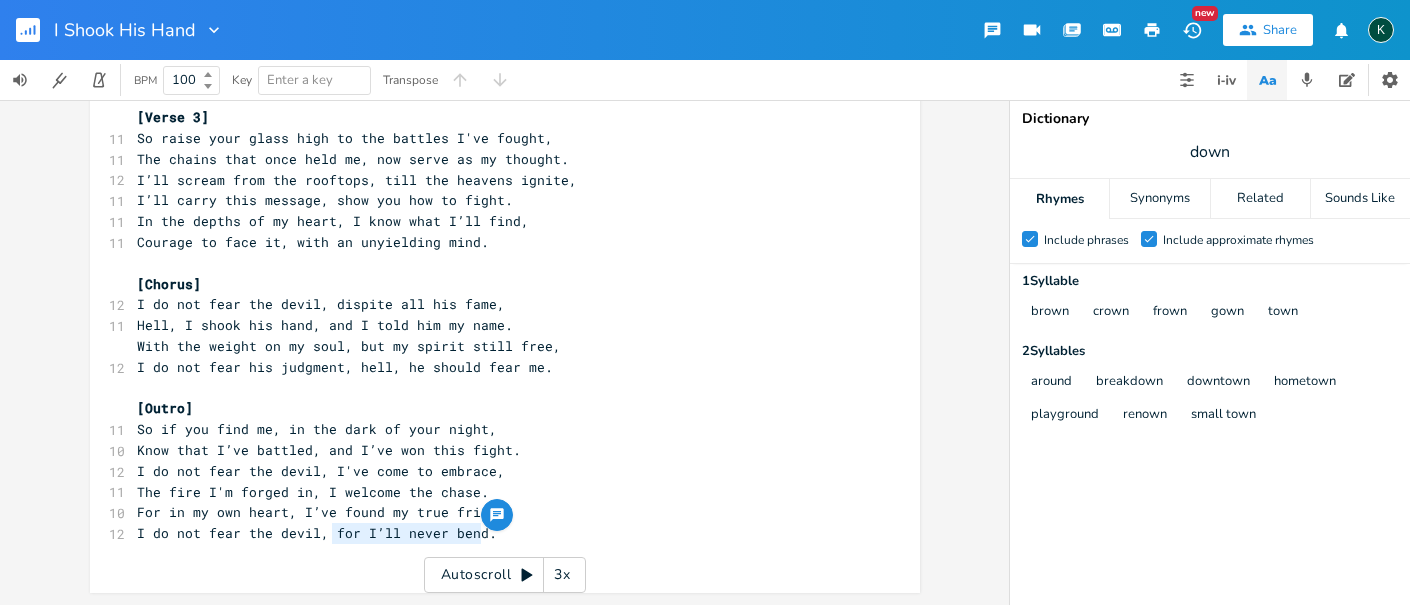 drag, startPoint x: 325, startPoint y: 537, endPoint x: 477, endPoint y: 542, distance: 152.08221 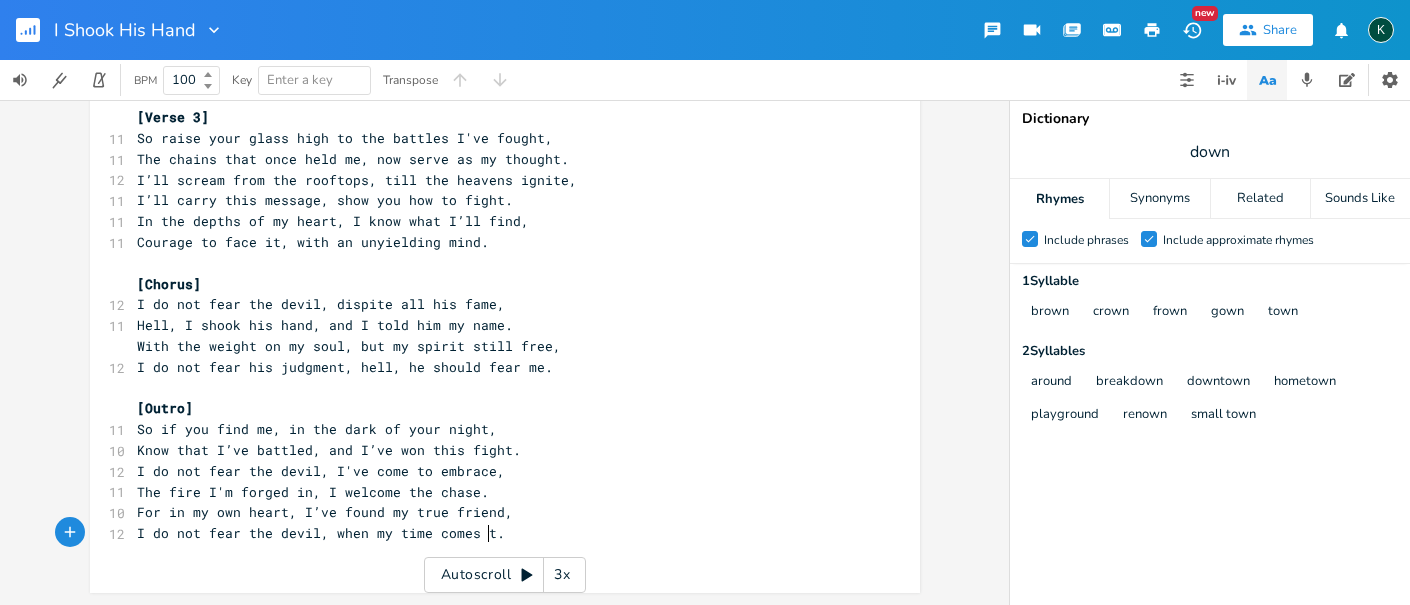 scroll, scrollTop: 0, scrollLeft: 144, axis: horizontal 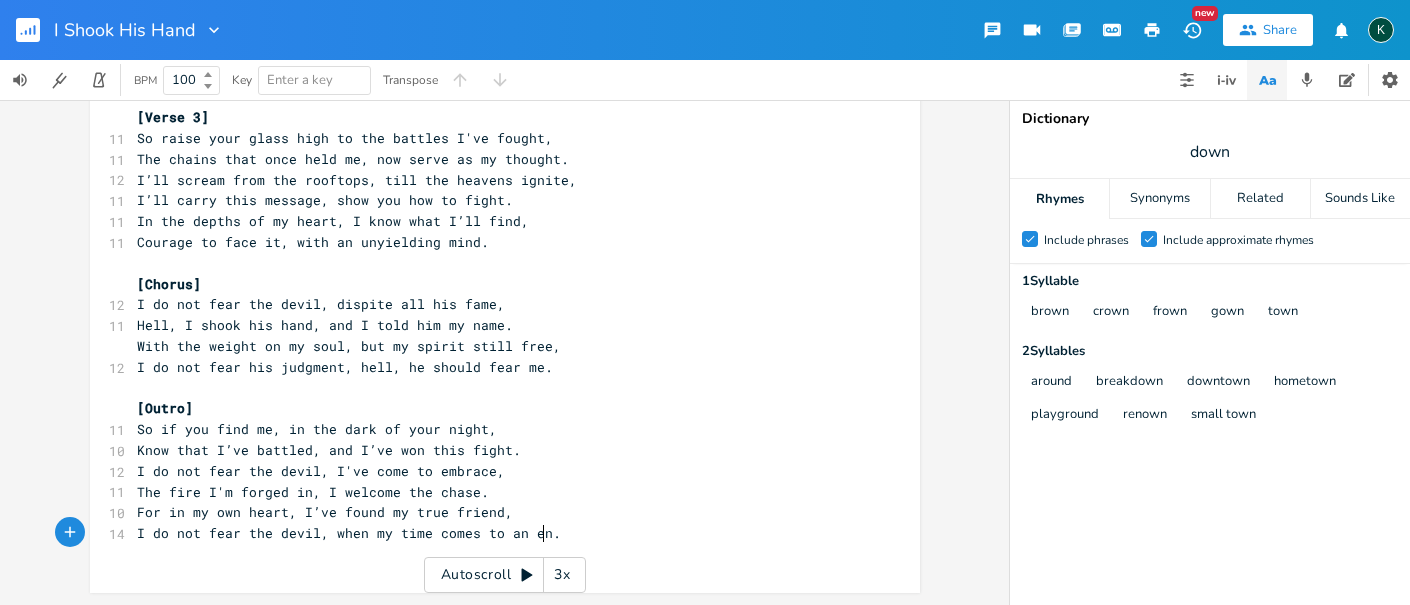 type on "when my time comes to an end" 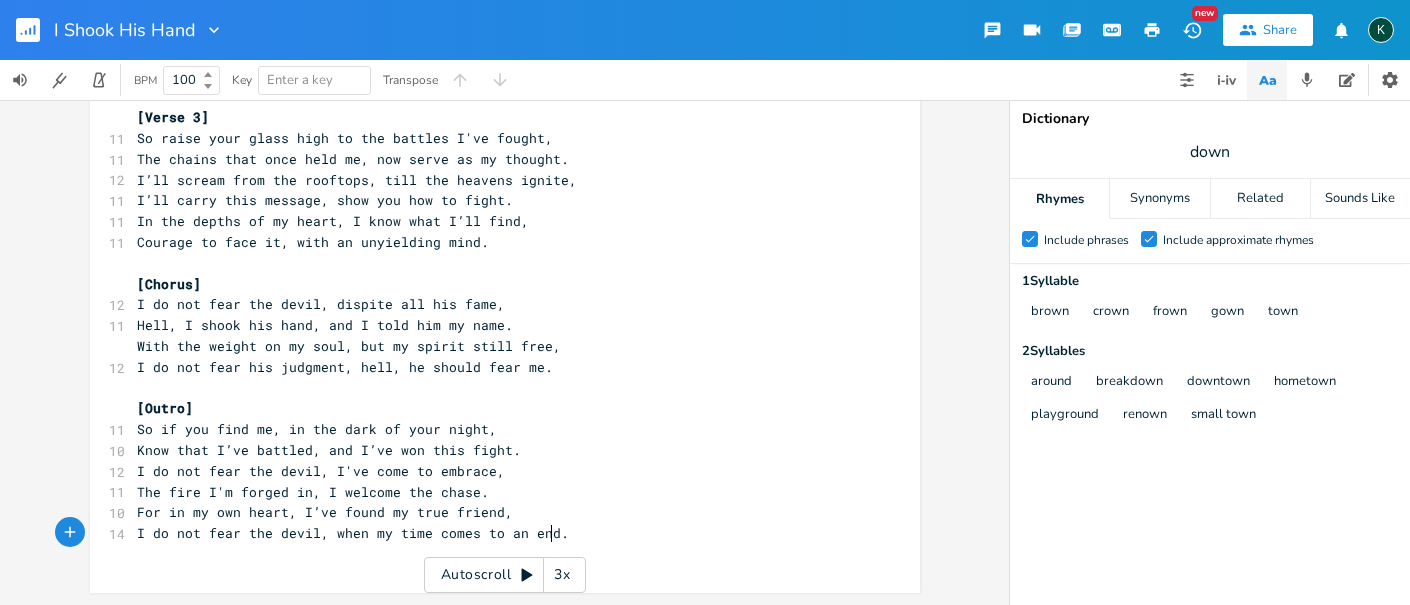 scroll, scrollTop: 0, scrollLeft: 184, axis: horizontal 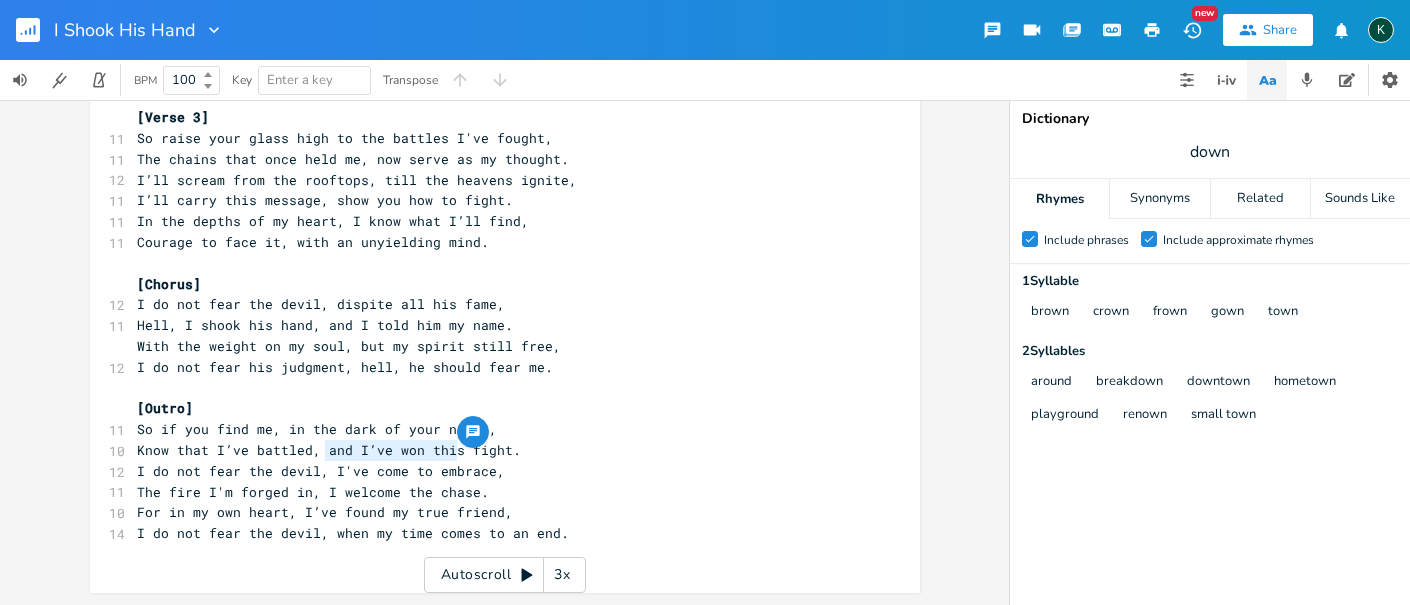 drag, startPoint x: 318, startPoint y: 449, endPoint x: 450, endPoint y: 450, distance: 132.00378 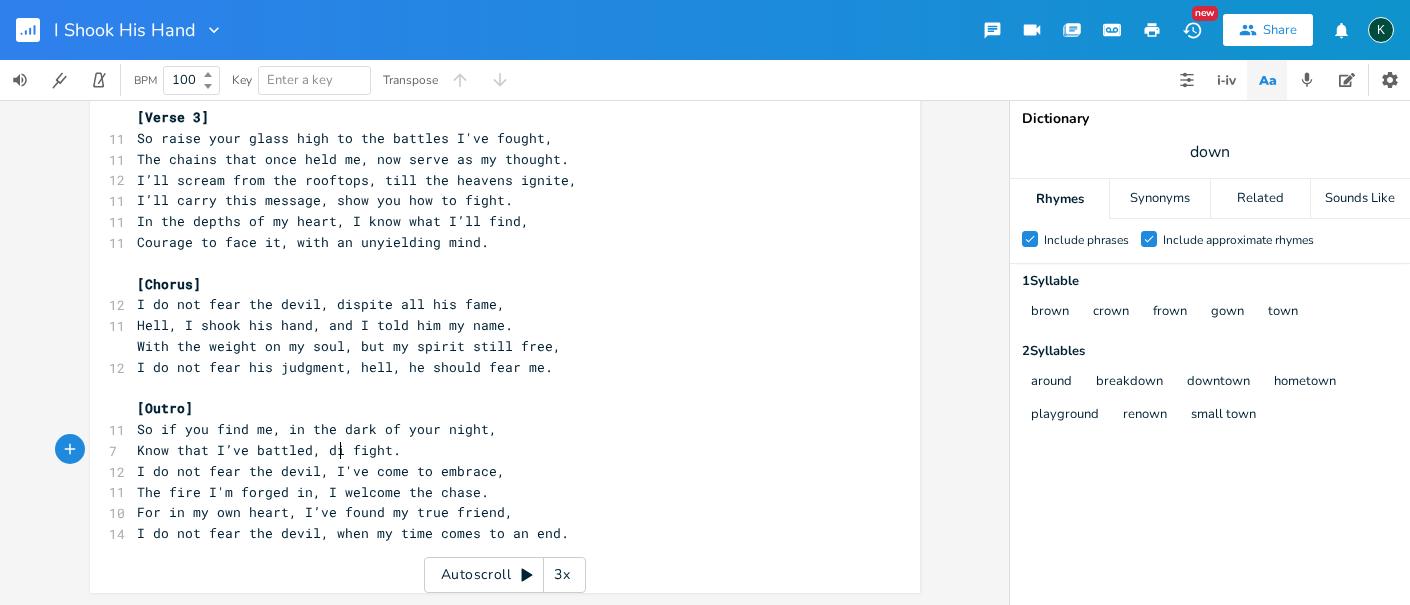 type on "die" 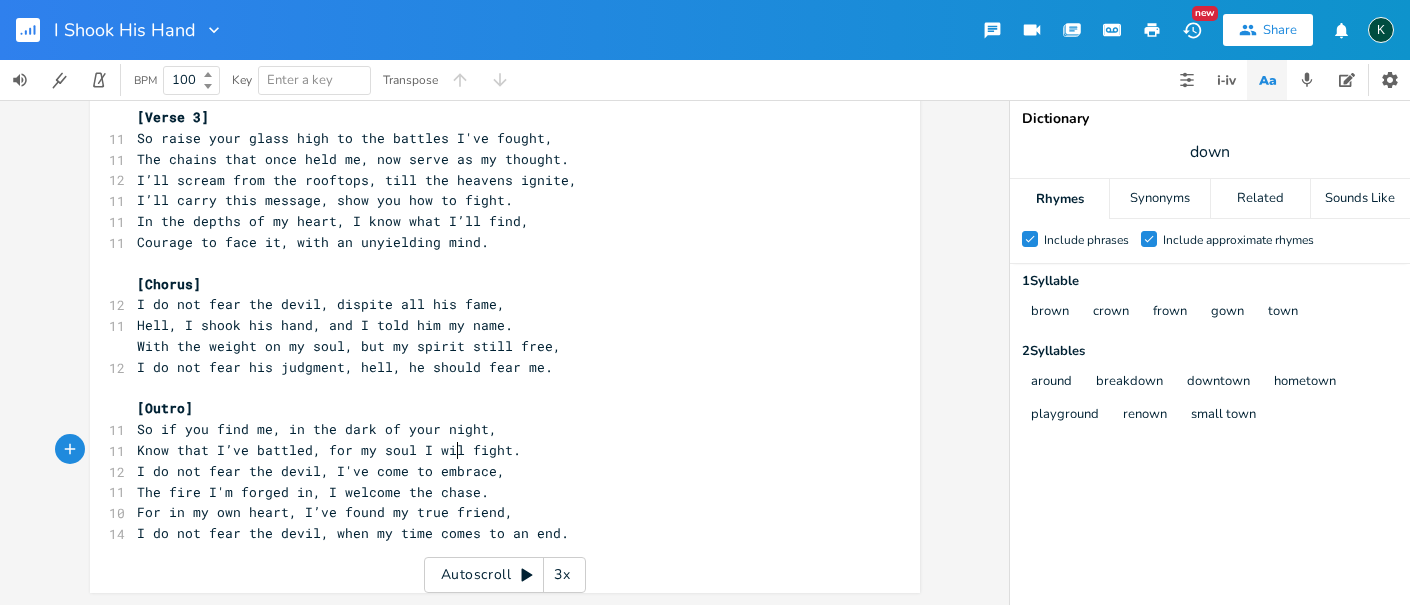 scroll, scrollTop: 0, scrollLeft: 97, axis: horizontal 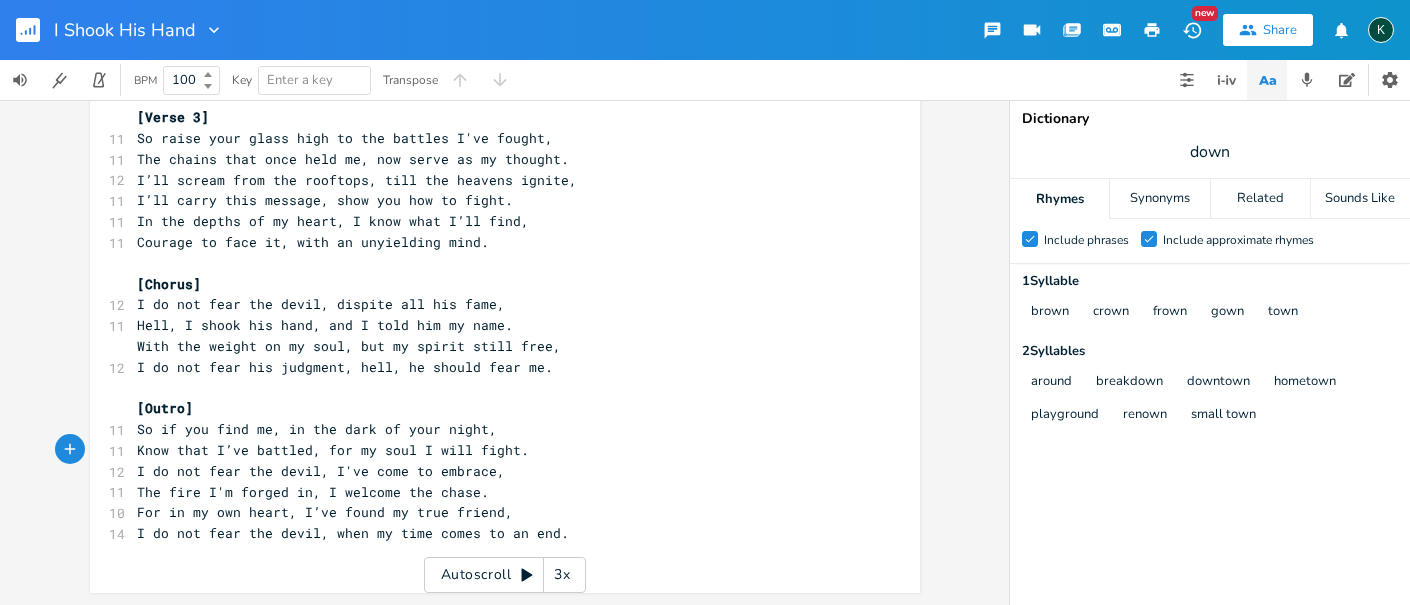 click on "The fire I'm forged in, I welcome the chase." at bounding box center (314, 492) 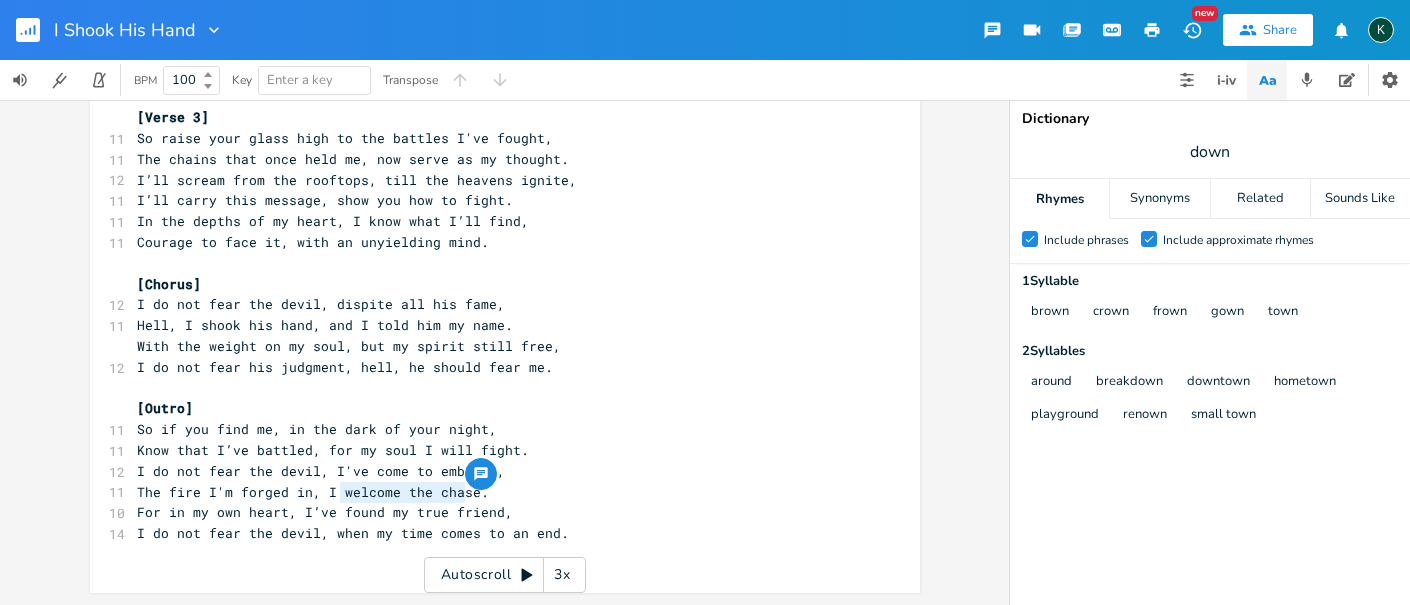 type on "welcome the chase" 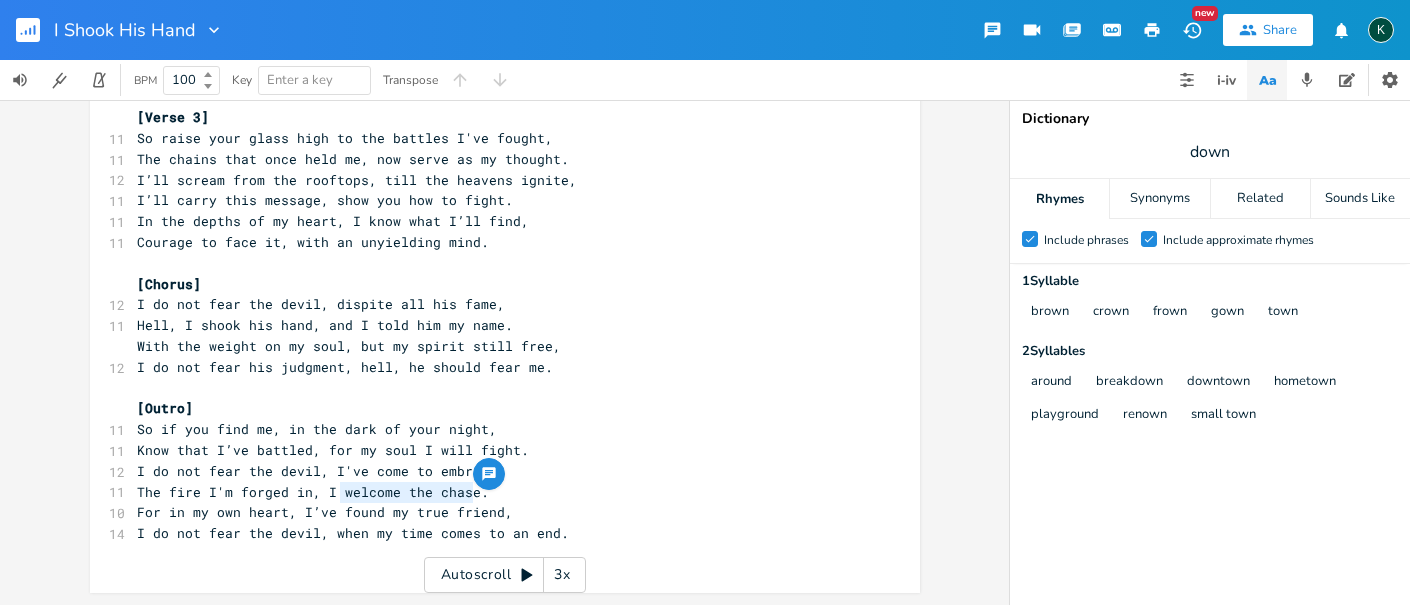 drag, startPoint x: 334, startPoint y: 491, endPoint x: 464, endPoint y: 489, distance: 130.01538 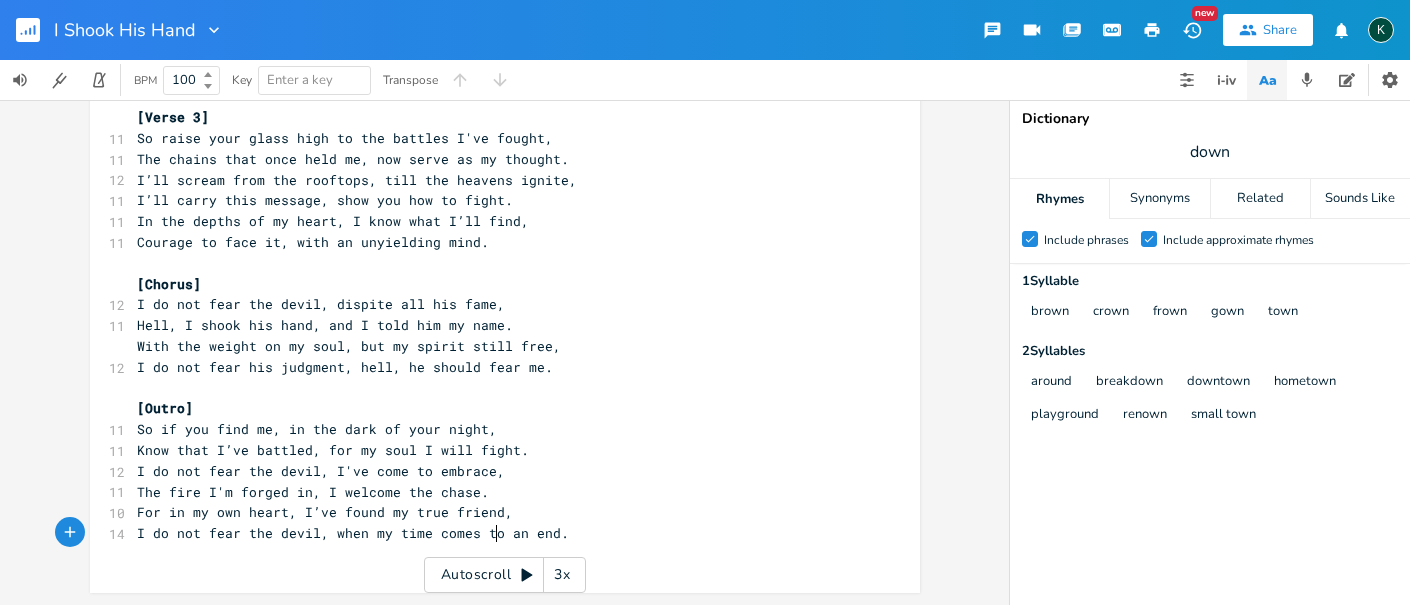 click on "I do not fear the devil, when my time comes to an end." at bounding box center [354, 533] 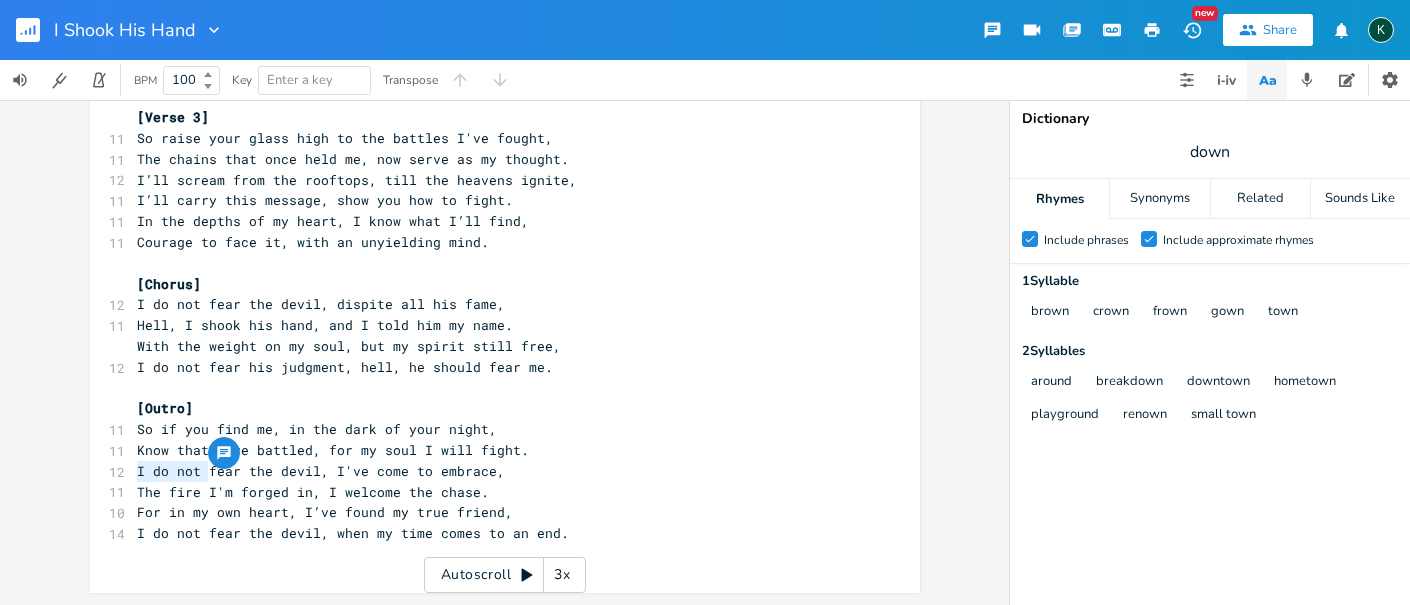 drag, startPoint x: 132, startPoint y: 468, endPoint x: 201, endPoint y: 477, distance: 69.58448 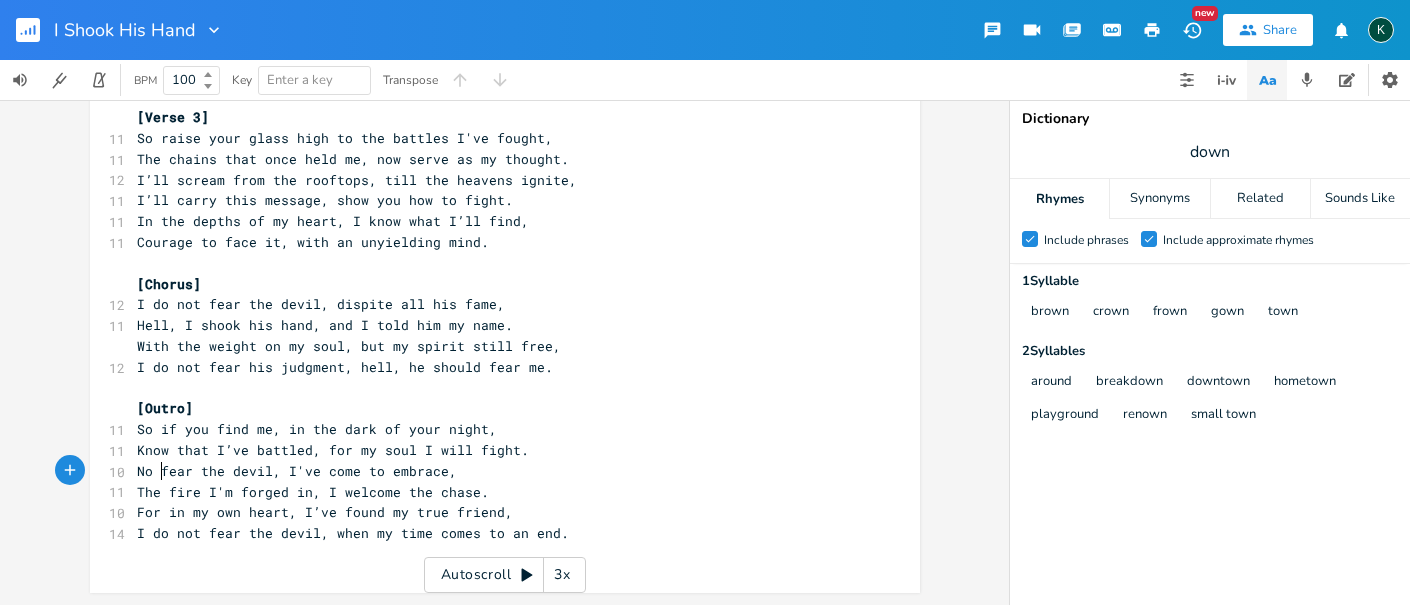 scroll, scrollTop: 0, scrollLeft: 18, axis: horizontal 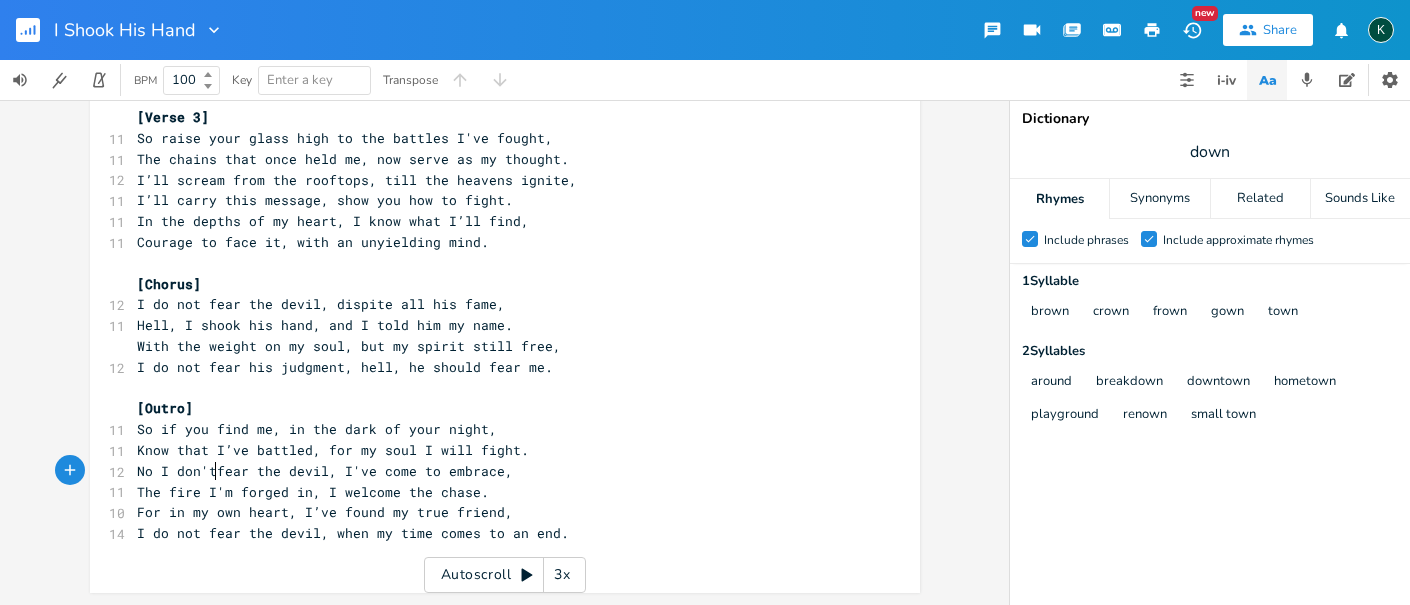 type on "No I don't" 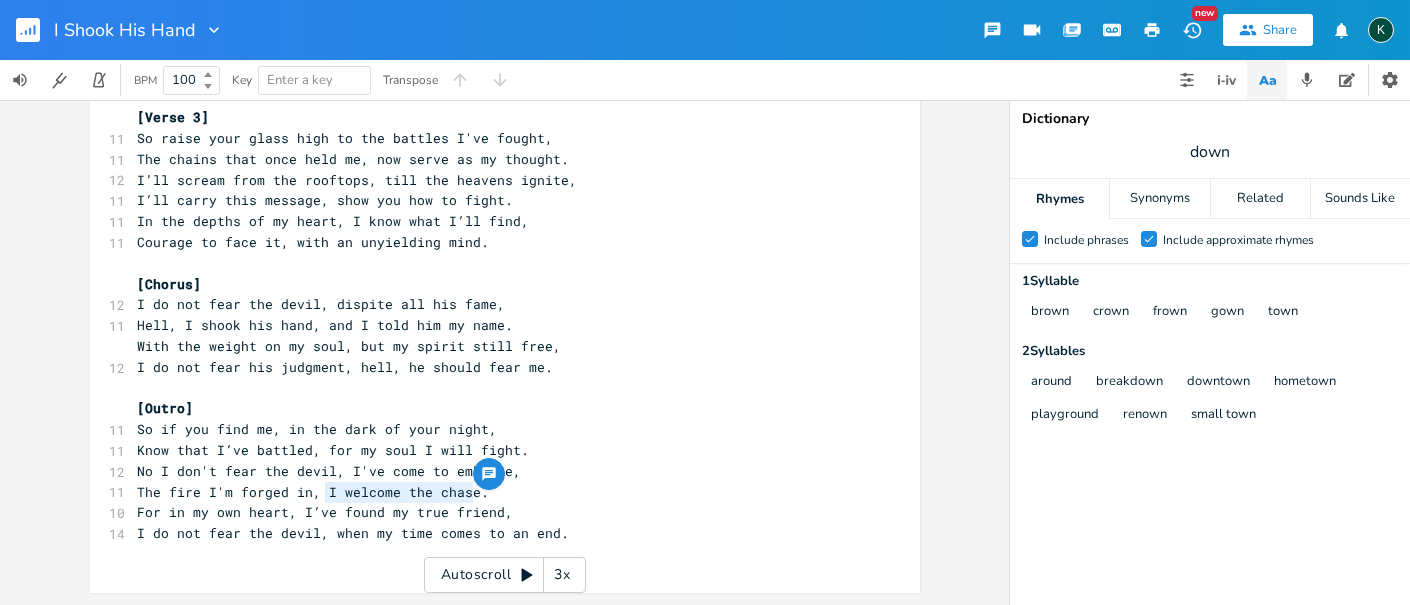drag, startPoint x: 317, startPoint y: 492, endPoint x: 467, endPoint y: 502, distance: 150.33296 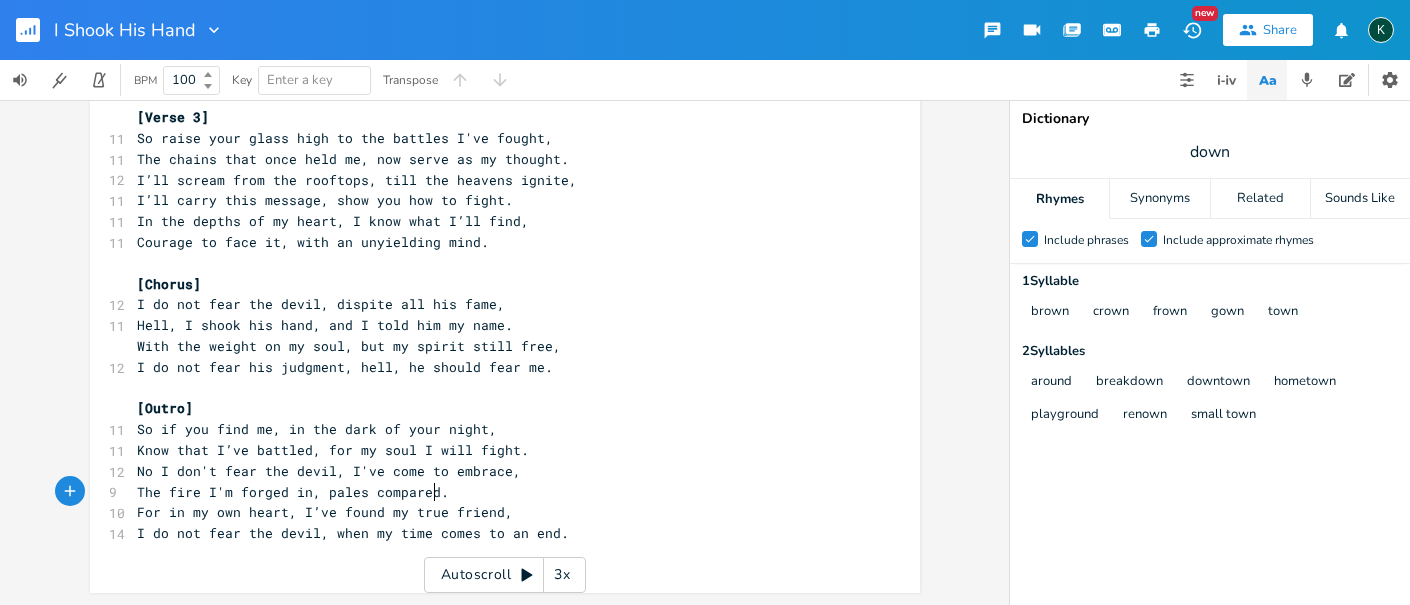 scroll, scrollTop: 0, scrollLeft: 96, axis: horizontal 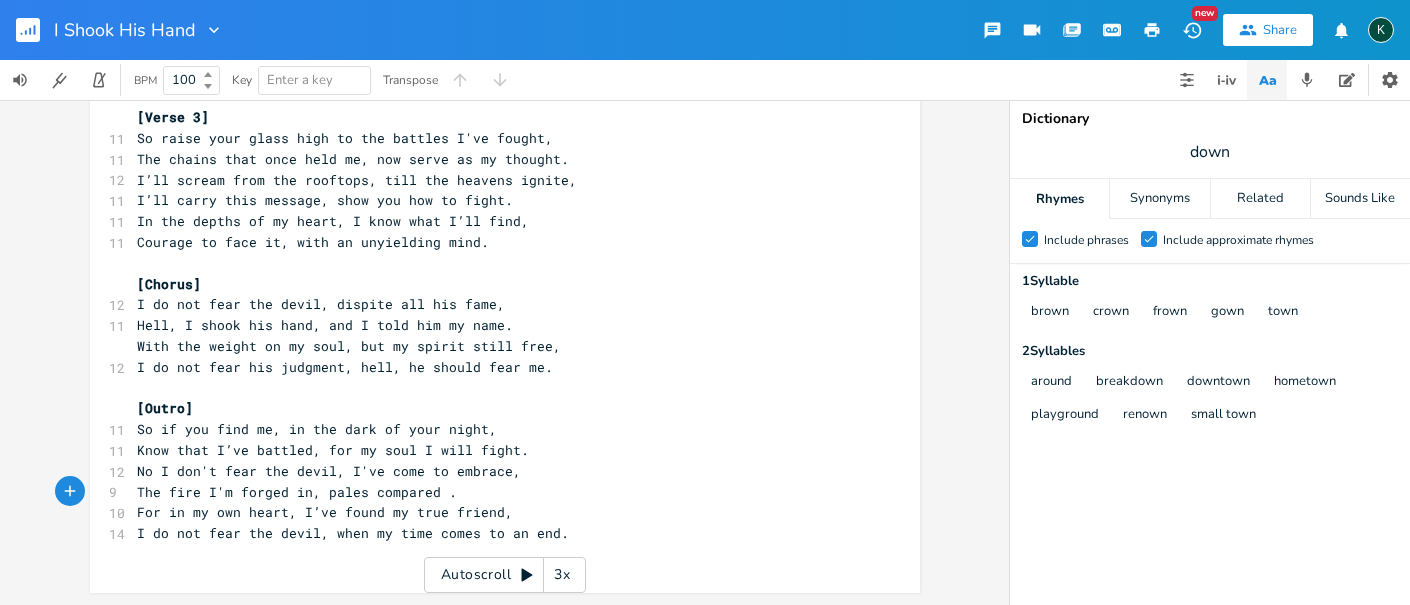 type on "pales compared" 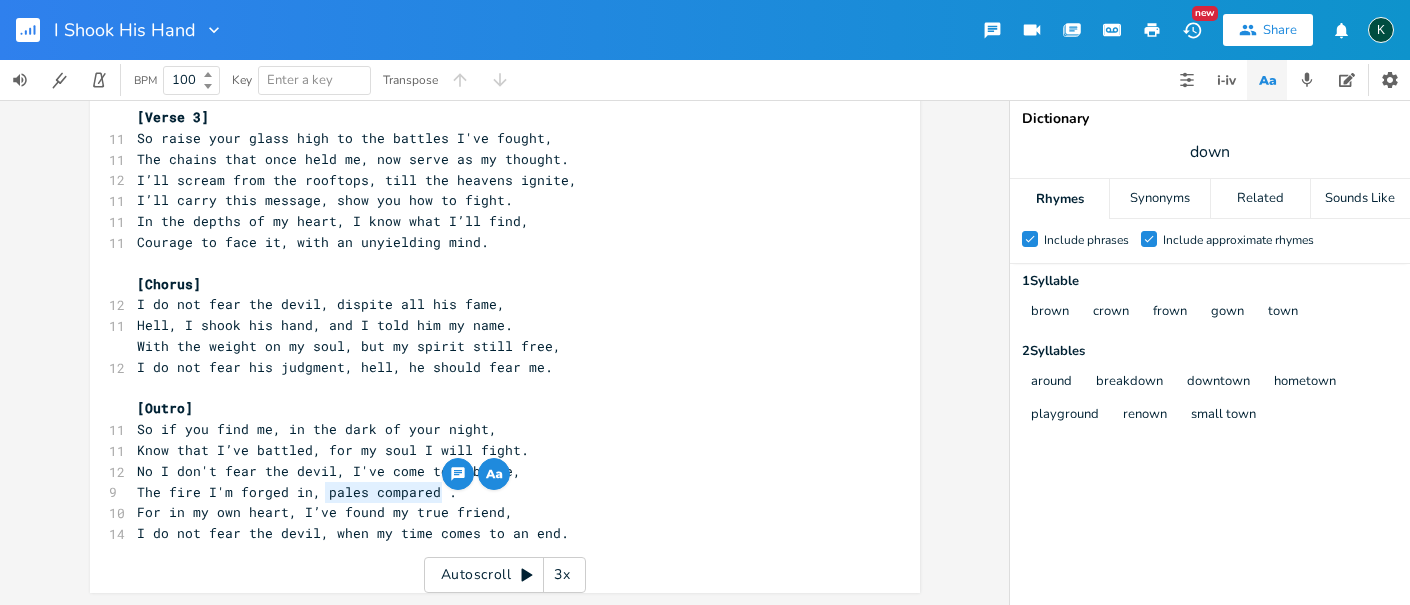 drag, startPoint x: 433, startPoint y: 492, endPoint x: 322, endPoint y: 489, distance: 111.040535 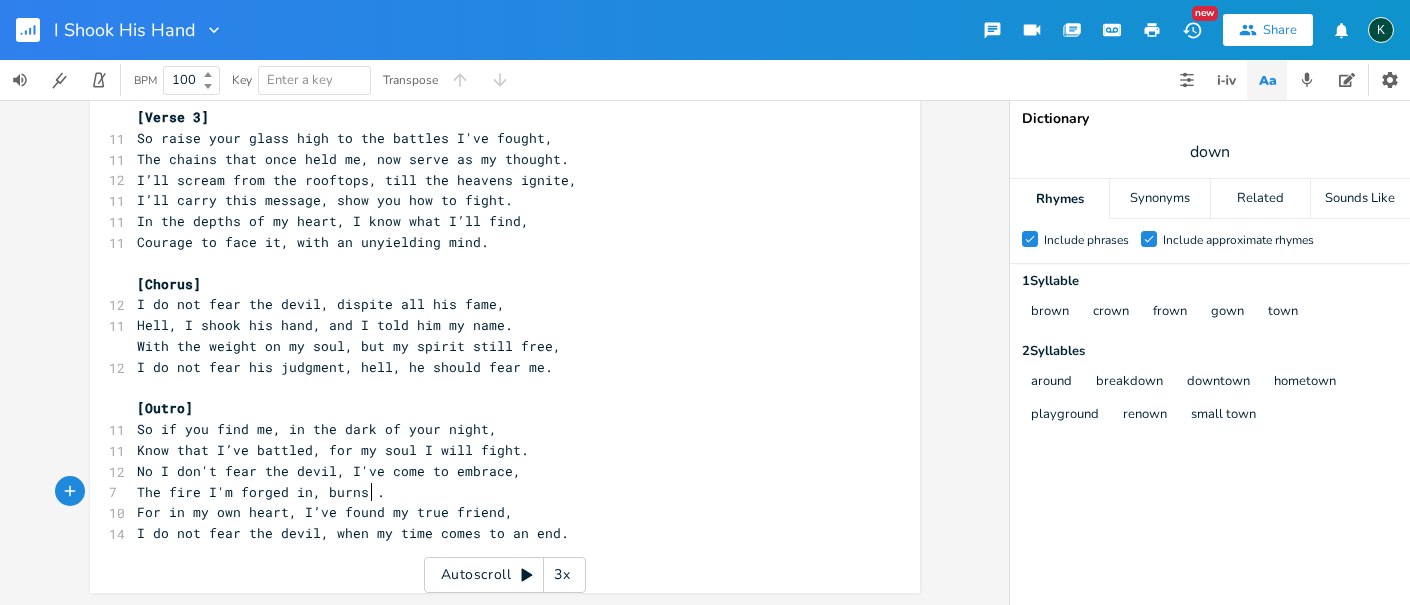 scroll, scrollTop: 0, scrollLeft: 36, axis: horizontal 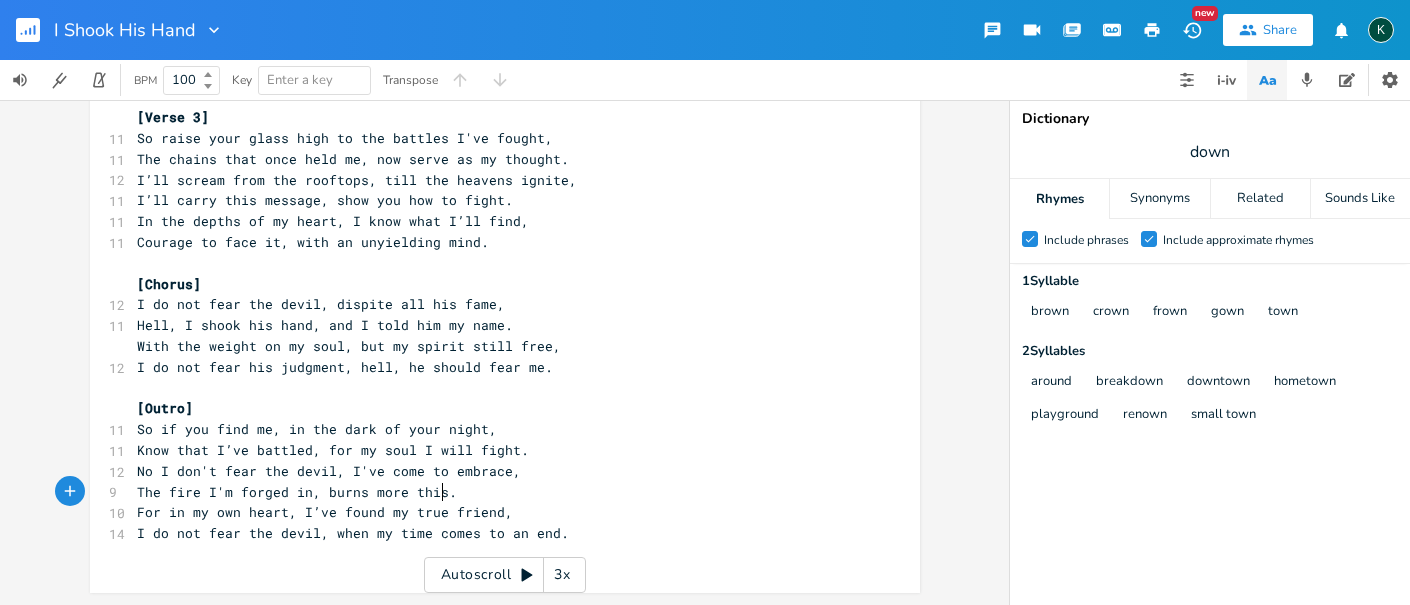 type on "burns more this" 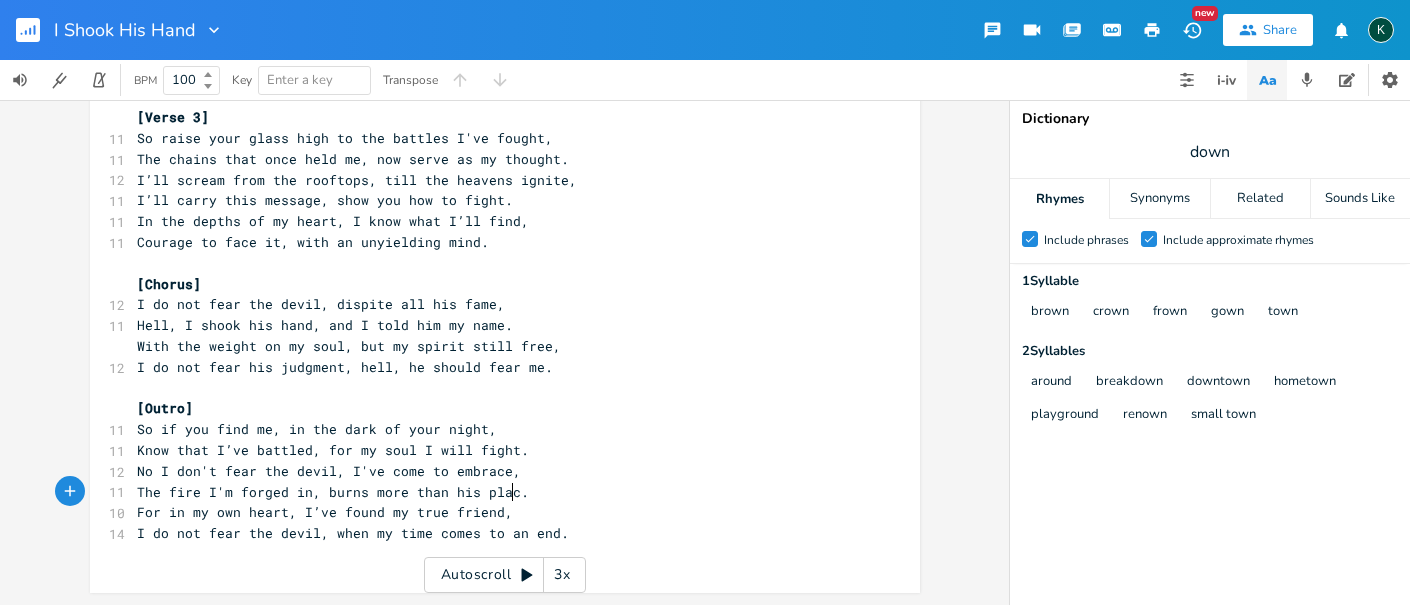 type on "an his place" 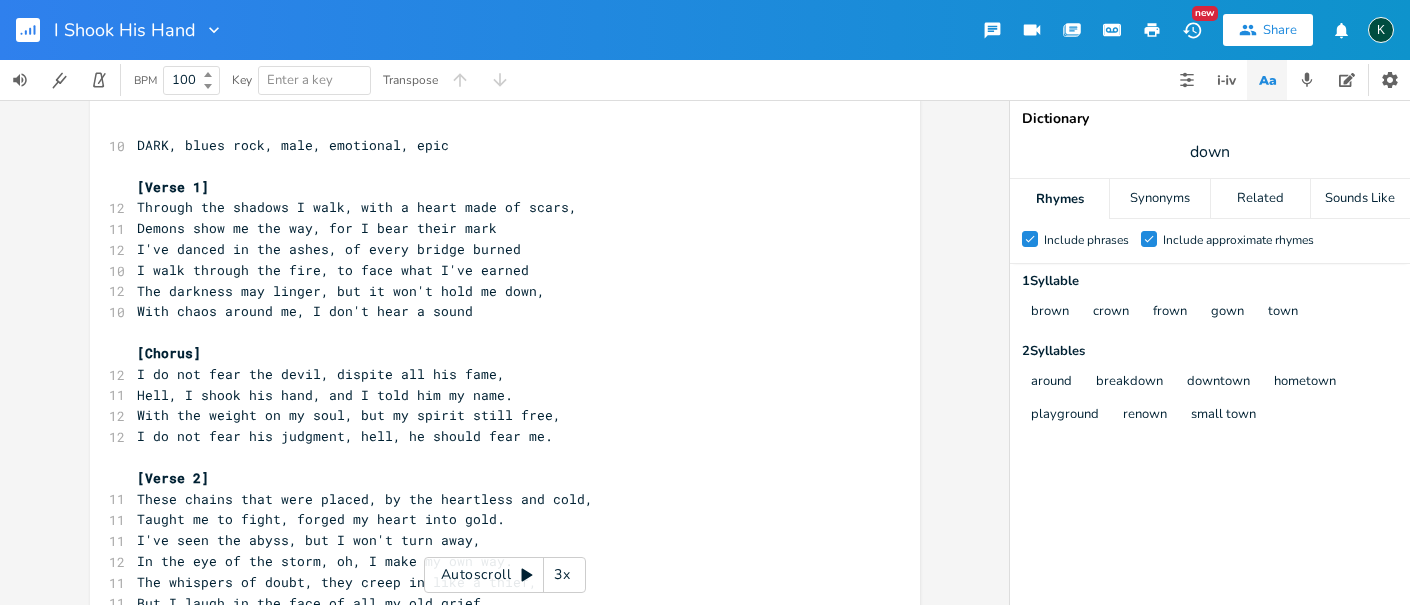 scroll, scrollTop: 0, scrollLeft: 0, axis: both 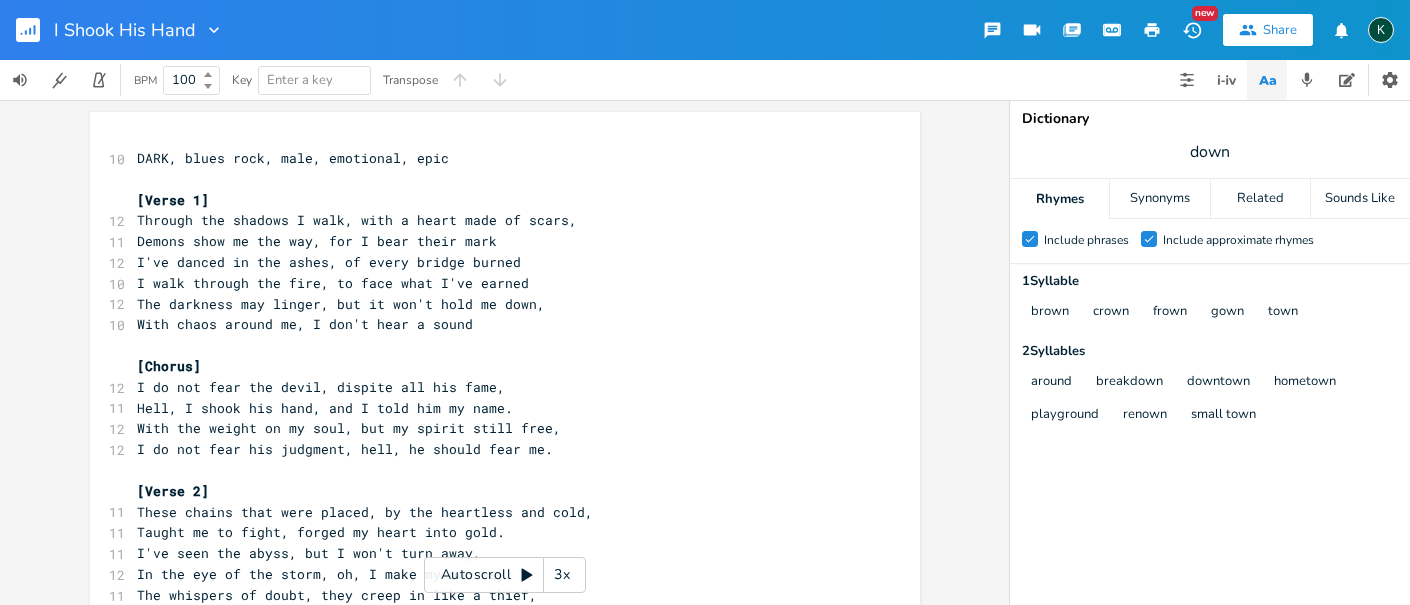 click on "Through the shadows I walk, with a heart made of scars," at bounding box center (358, 220) 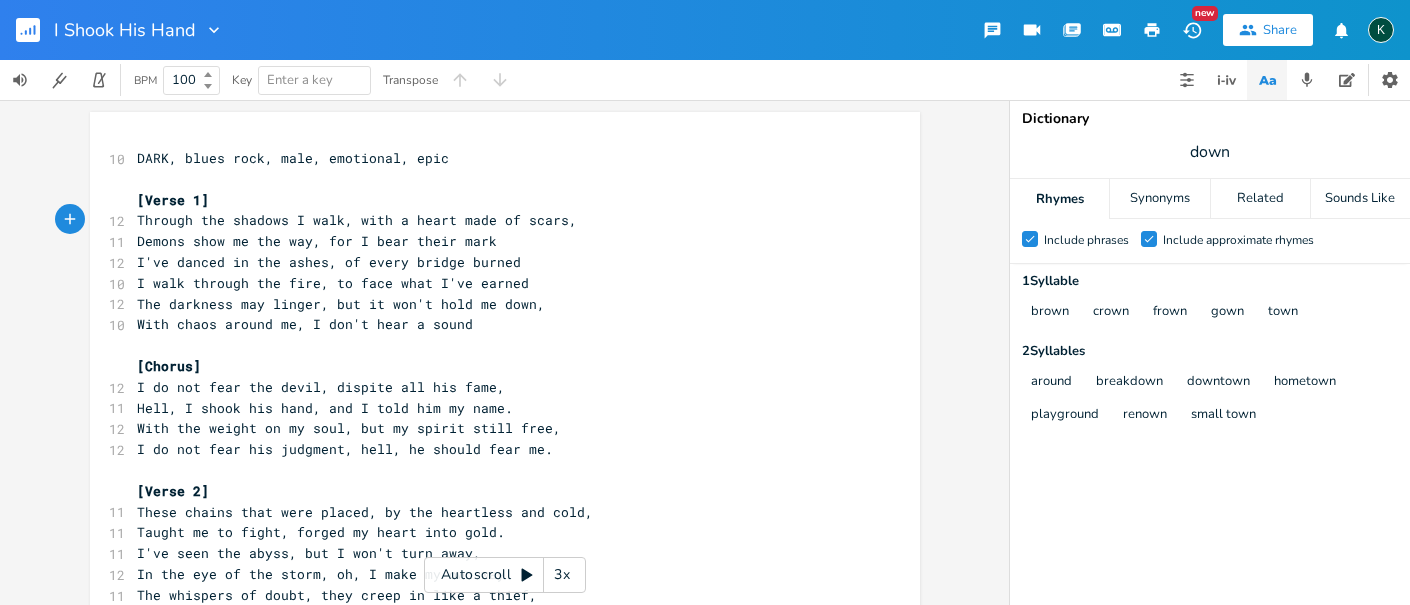 click on "I've danced in the ashes, of every bridge burned" at bounding box center [330, 262] 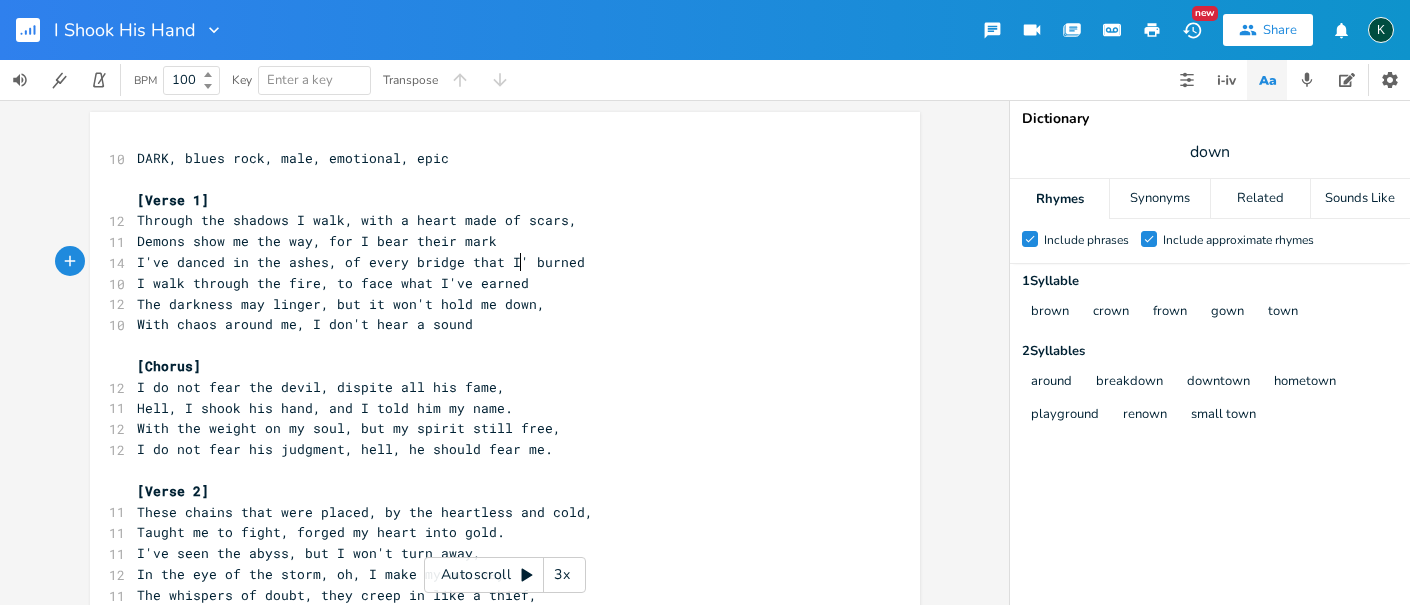 type on "that I've" 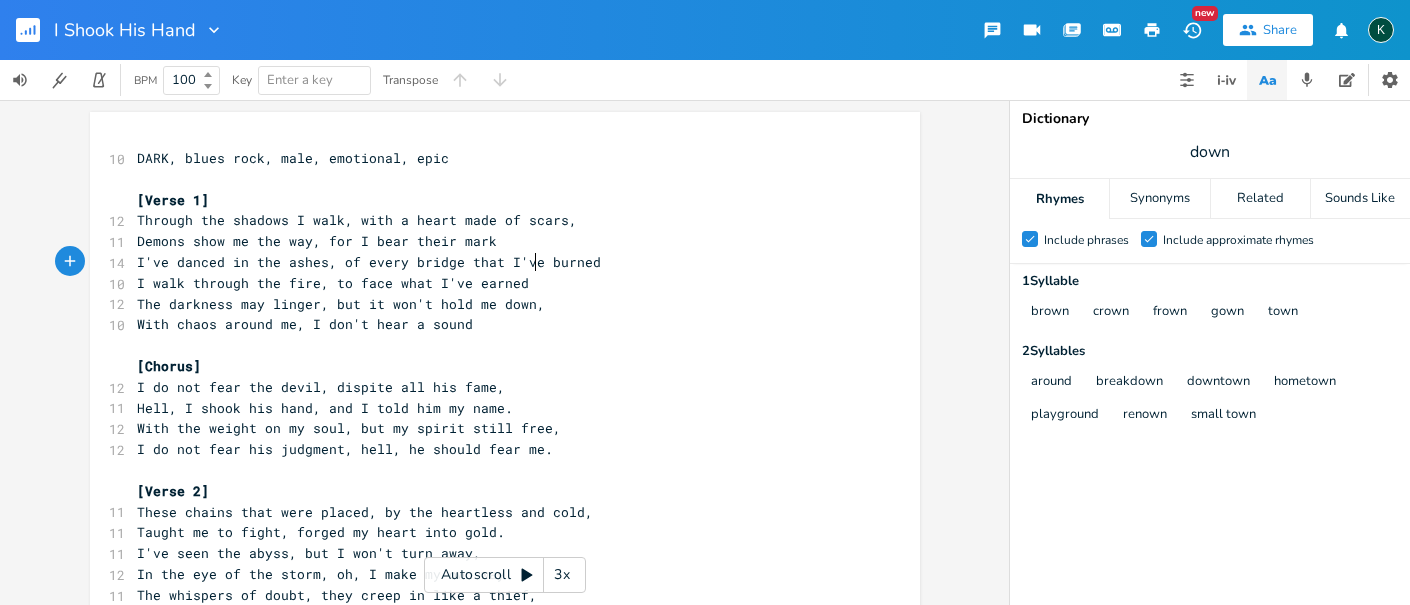 scroll, scrollTop: 0, scrollLeft: 50, axis: horizontal 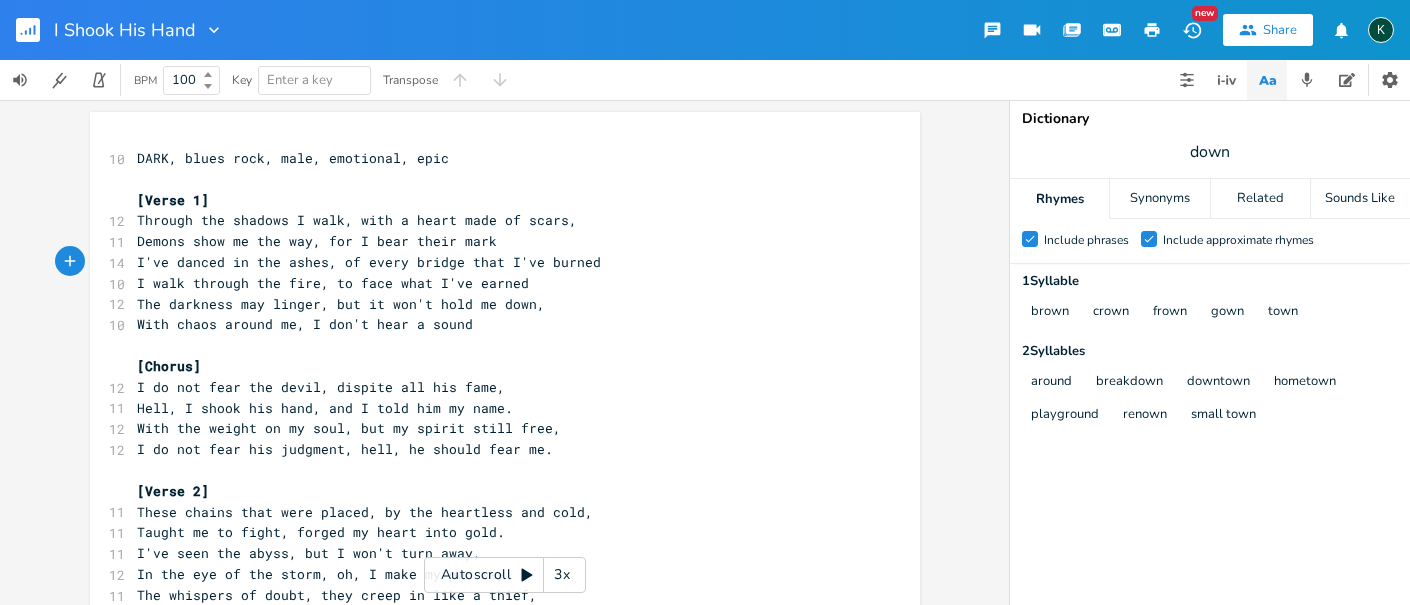 click on "​" at bounding box center [495, 345] 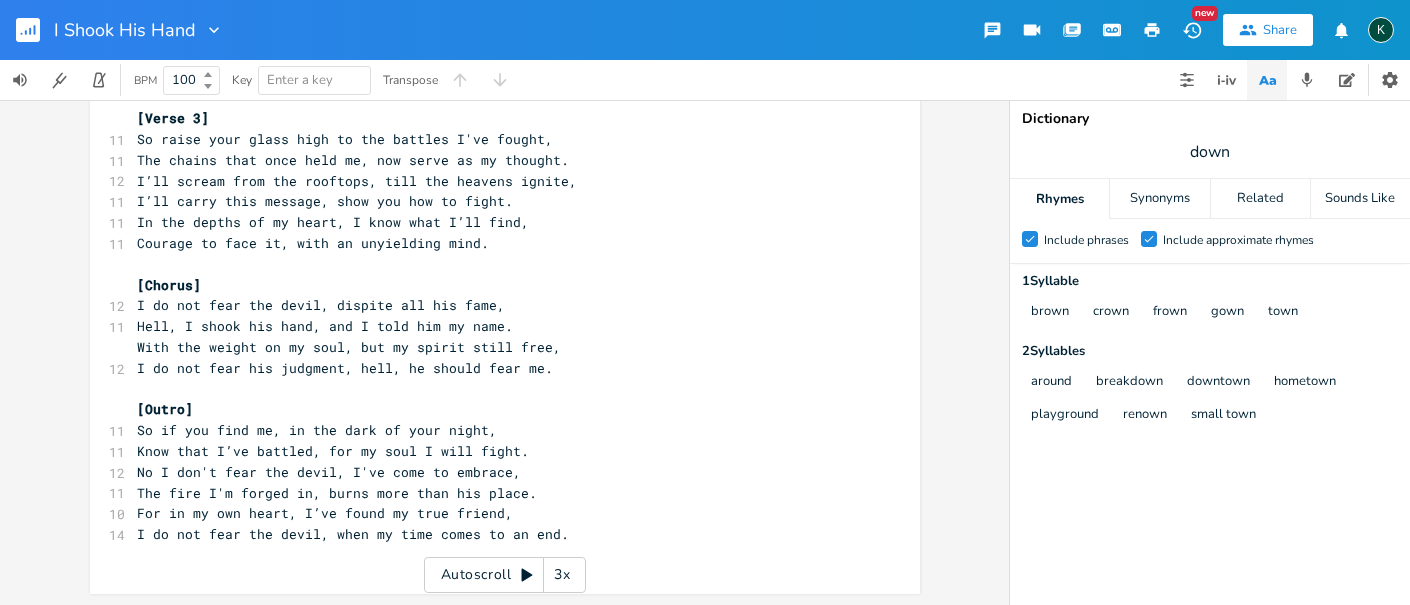 scroll, scrollTop: 831, scrollLeft: 0, axis: vertical 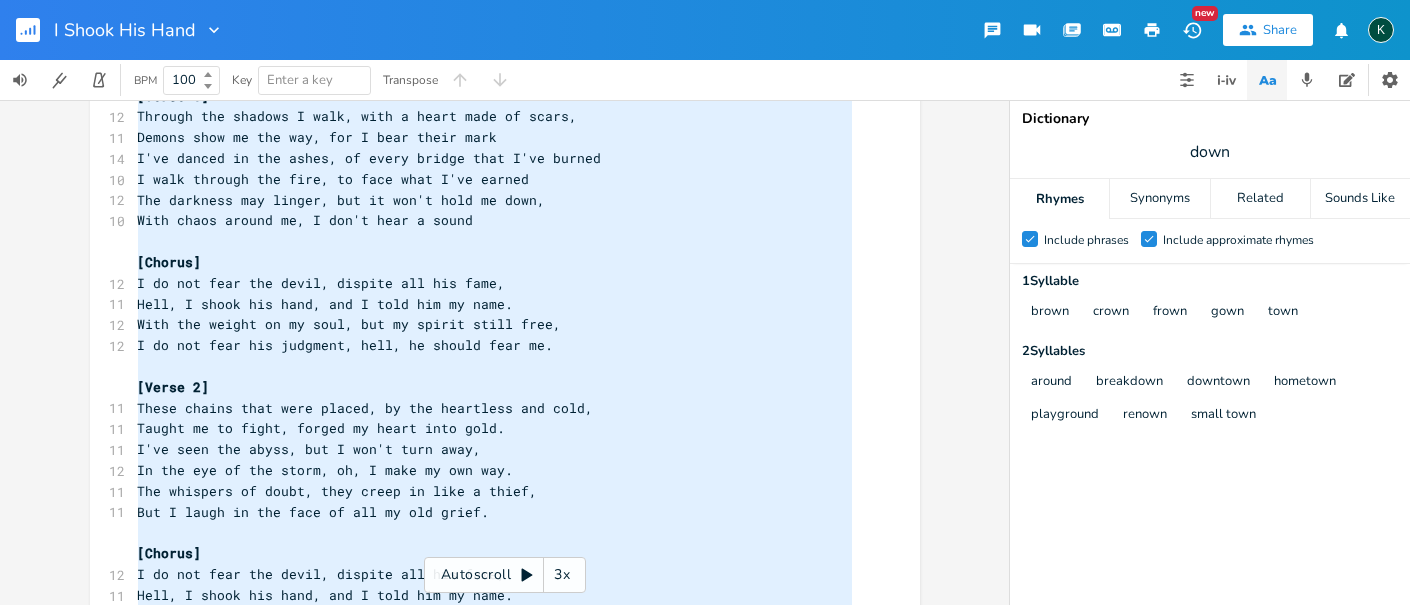 drag, startPoint x: 583, startPoint y: 542, endPoint x: 137, endPoint y: -99, distance: 780.895 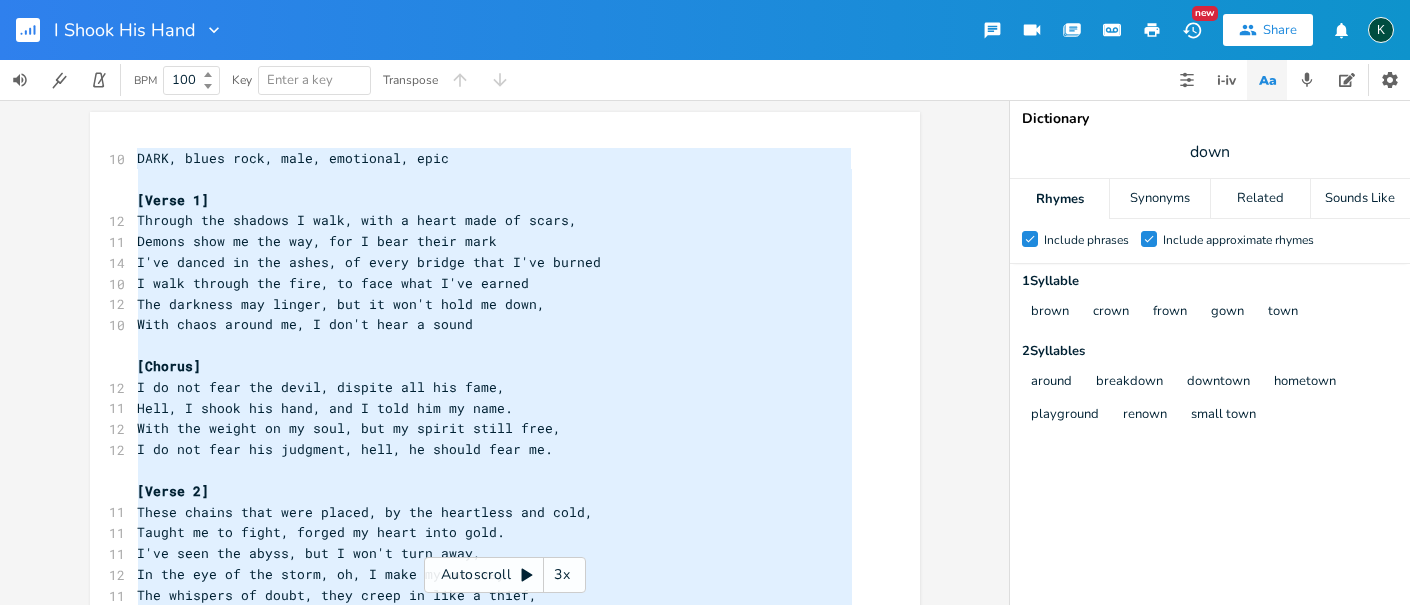 scroll, scrollTop: 1, scrollLeft: 0, axis: vertical 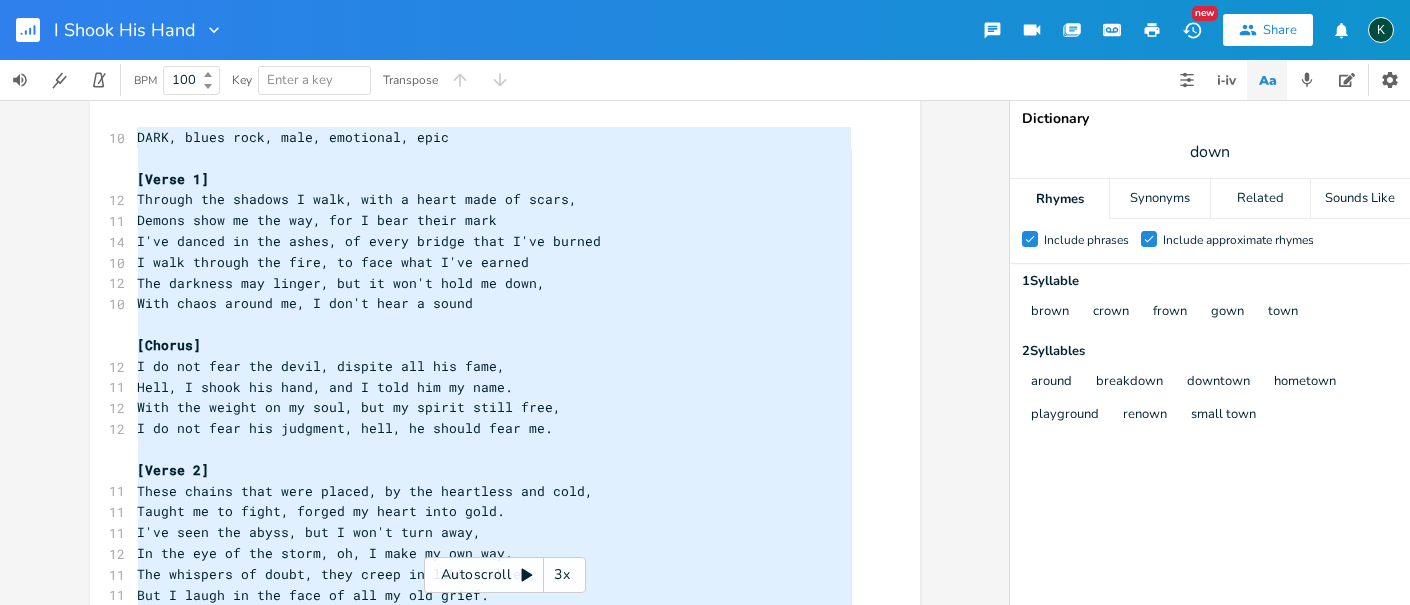 type on "DARK, blues rock, male, emotional, epic
[Verse 1]
Through the shadows I walk, with a heart made of scars,
Demons show me the way, for I bear their mark
I've danced in the ashes, of every bridge that I've burned
I walk through the fire, to face what I've earned
The darkness may linger, but it won't hold me down,
With chaos around me, I don't hear a sound
[Chorus]
I do not fear the devil, dispite all his fame,
Hell, I shook his hand, and I told him my name.
With the weight on my soul, but my spirit still free,
I do not fear his judgment, hell, he should fear me.
[Verse 2]
These chains that were placed, by the heartless and cold,
Taught me to fight, forged my heart into gold.
I've seen the abyss, but I won't turn away,
In the eye of the storm, oh, I make my own way.
The whispers of doubt, they creep in like a thief,
But I laugh in the face of all my old grief.
[Chorus]
I do not fear the devil, dispite all his fame,
Hell, I shook his hand, and I told him my name.
With the weight on my soul, but my spirit s..." 